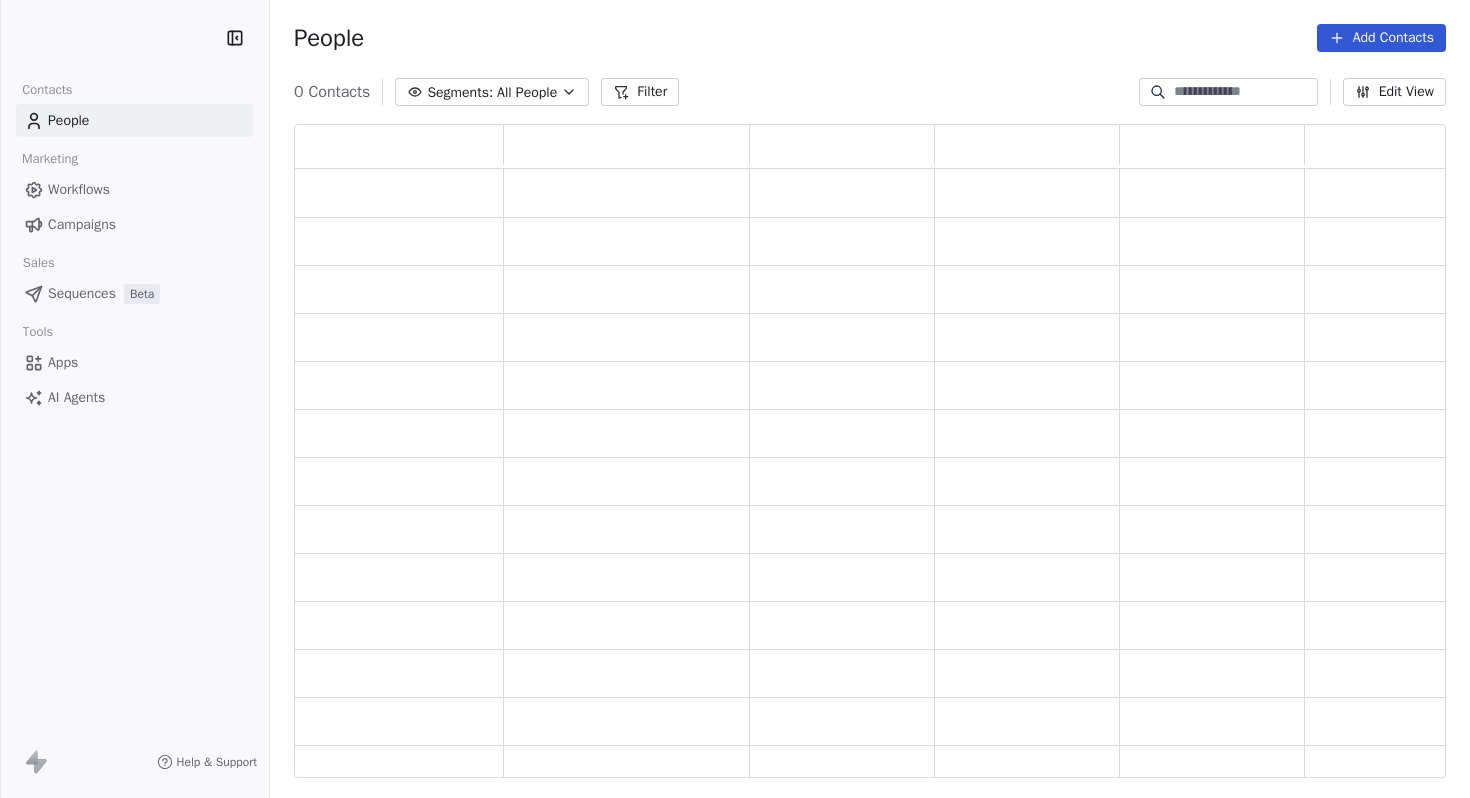 scroll, scrollTop: 0, scrollLeft: 0, axis: both 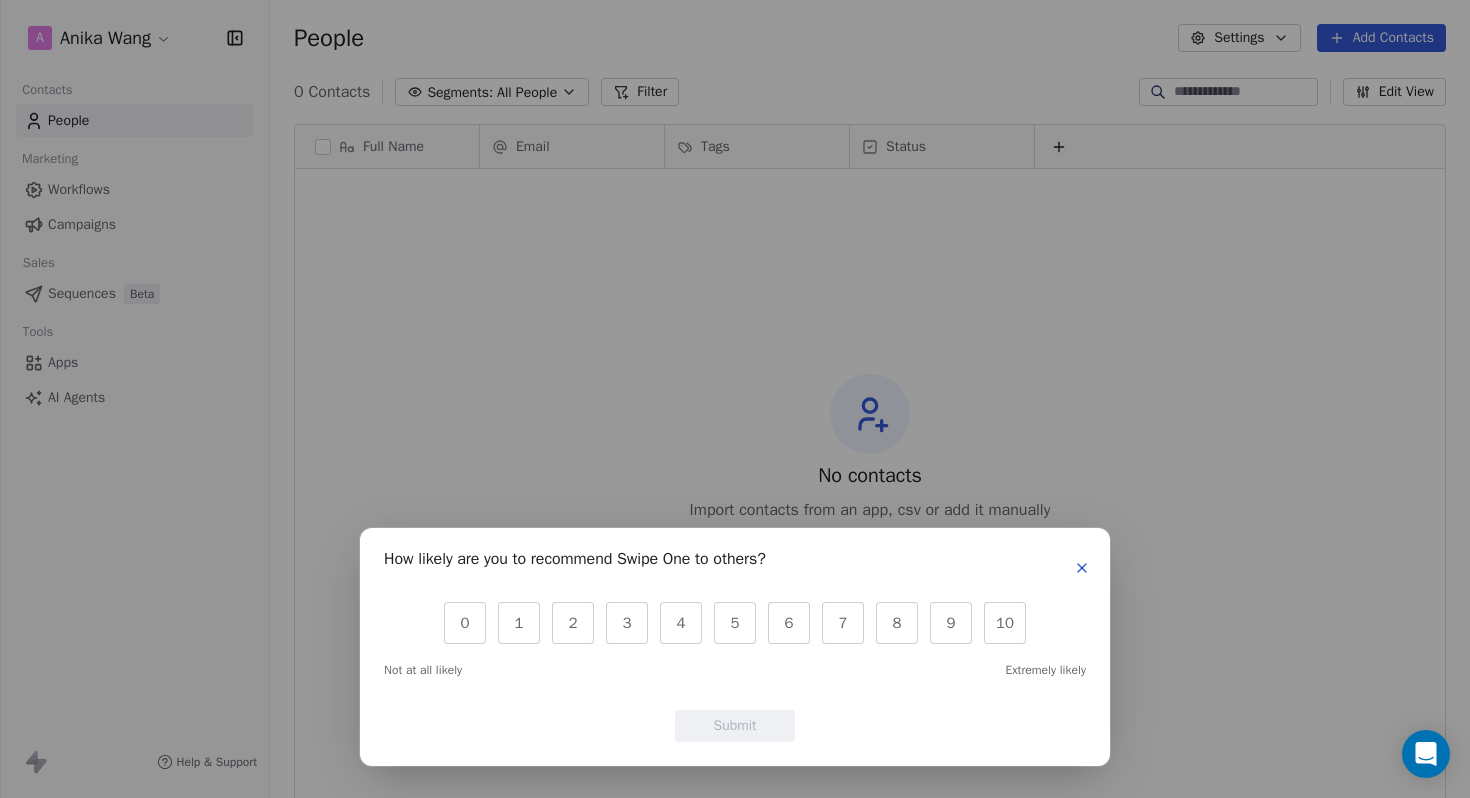 click at bounding box center (1082, 568) 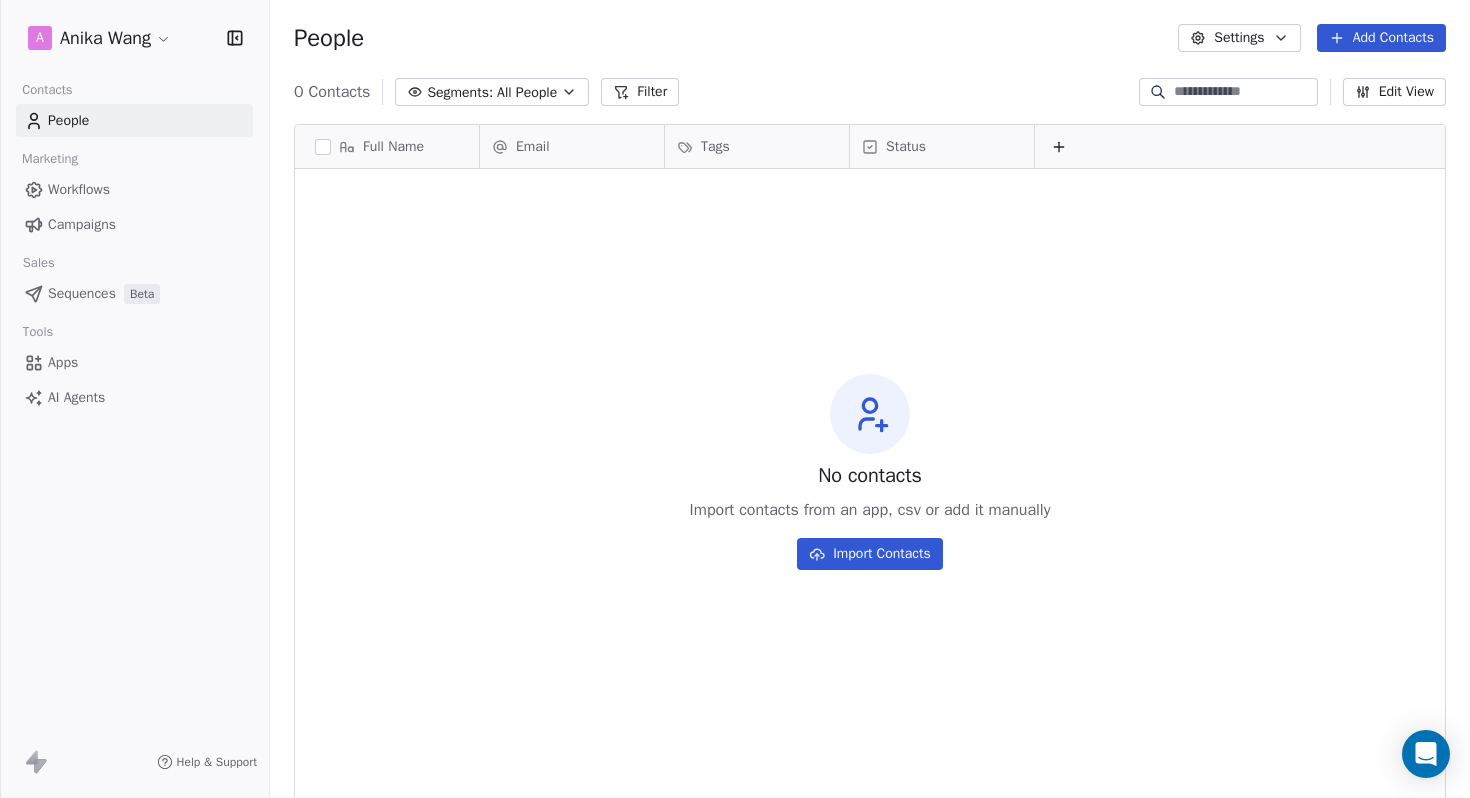 click on "Settings" at bounding box center [1239, 38] 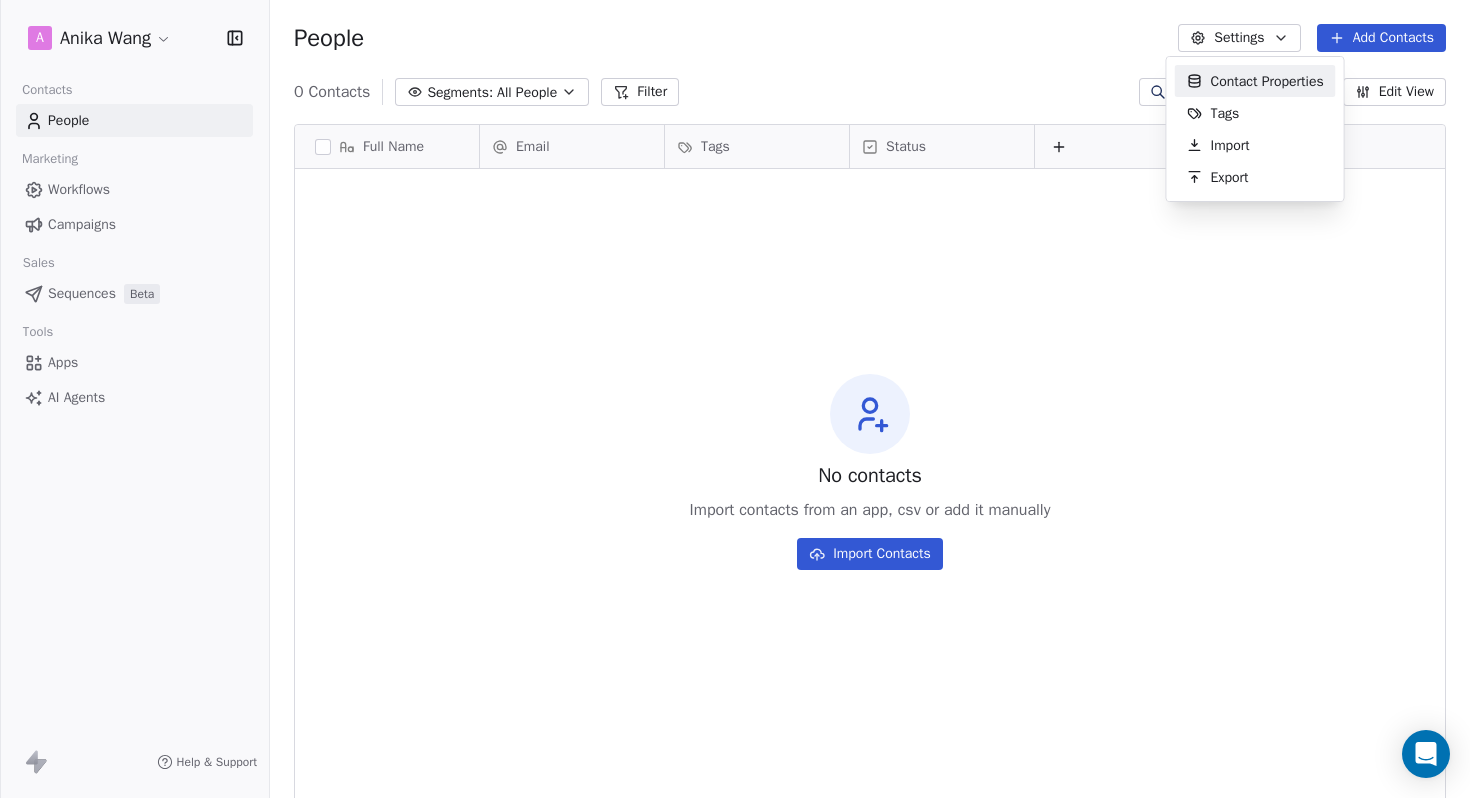 click on "A [NAME] [LAST] Contacts People Marketing Workflows Campaigns Sales Sequences Beta Tools Apps AI Agents Help & Support People Settings Add Contacts 0 Contacts Segments: All People Filter Edit View Tag Add to Sequence Full Name Email Tags Status
To pick up a draggable item, press the space bar.
While dragging, use the arrow keys to move the item.
Press space again to drop the item in its new position, or press escape to cancel.
No contacts Import contacts from an app, csv or add it manually   Import Contacts
Contact Properties Tags Import Export" at bounding box center (735, 474) 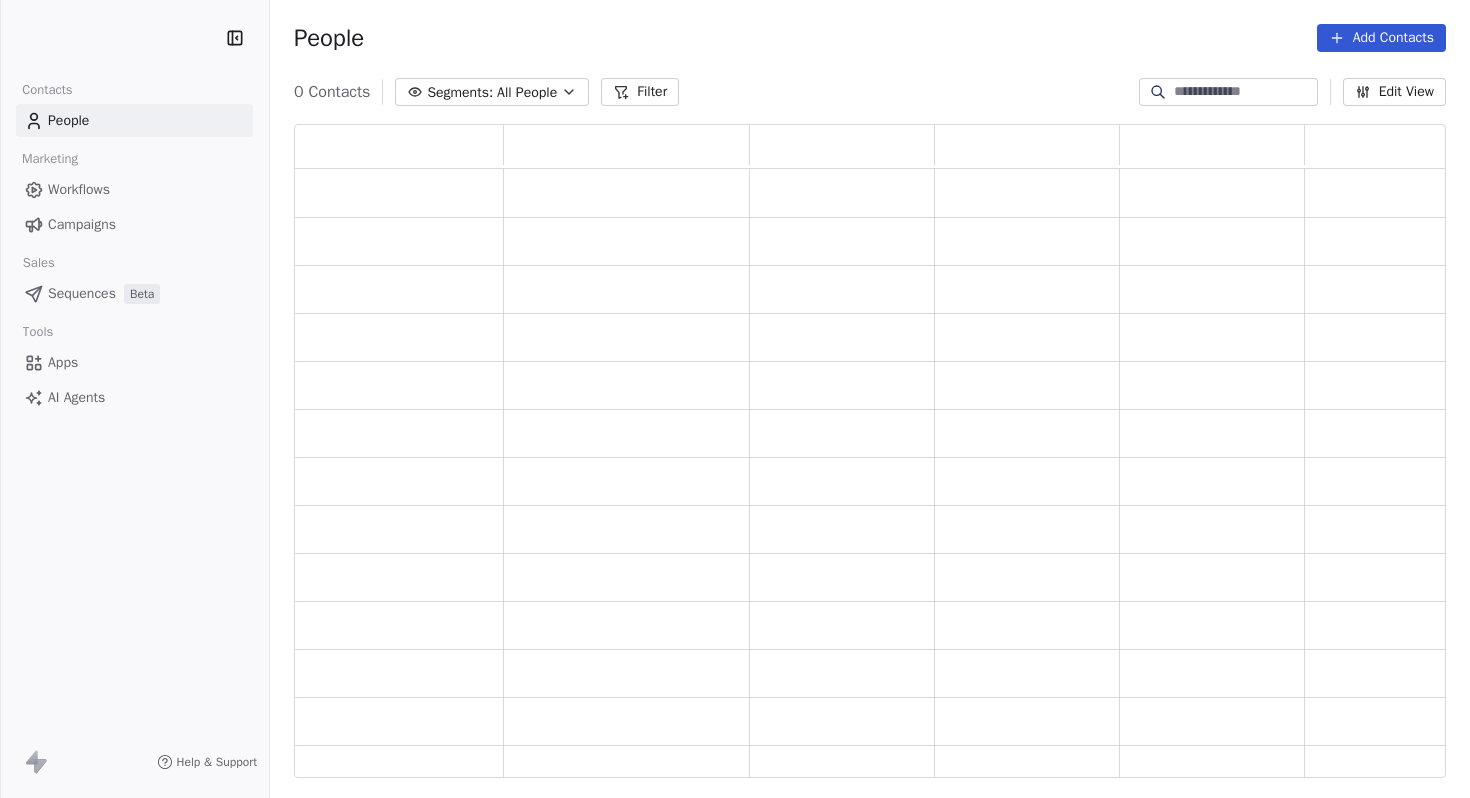 scroll, scrollTop: 0, scrollLeft: 0, axis: both 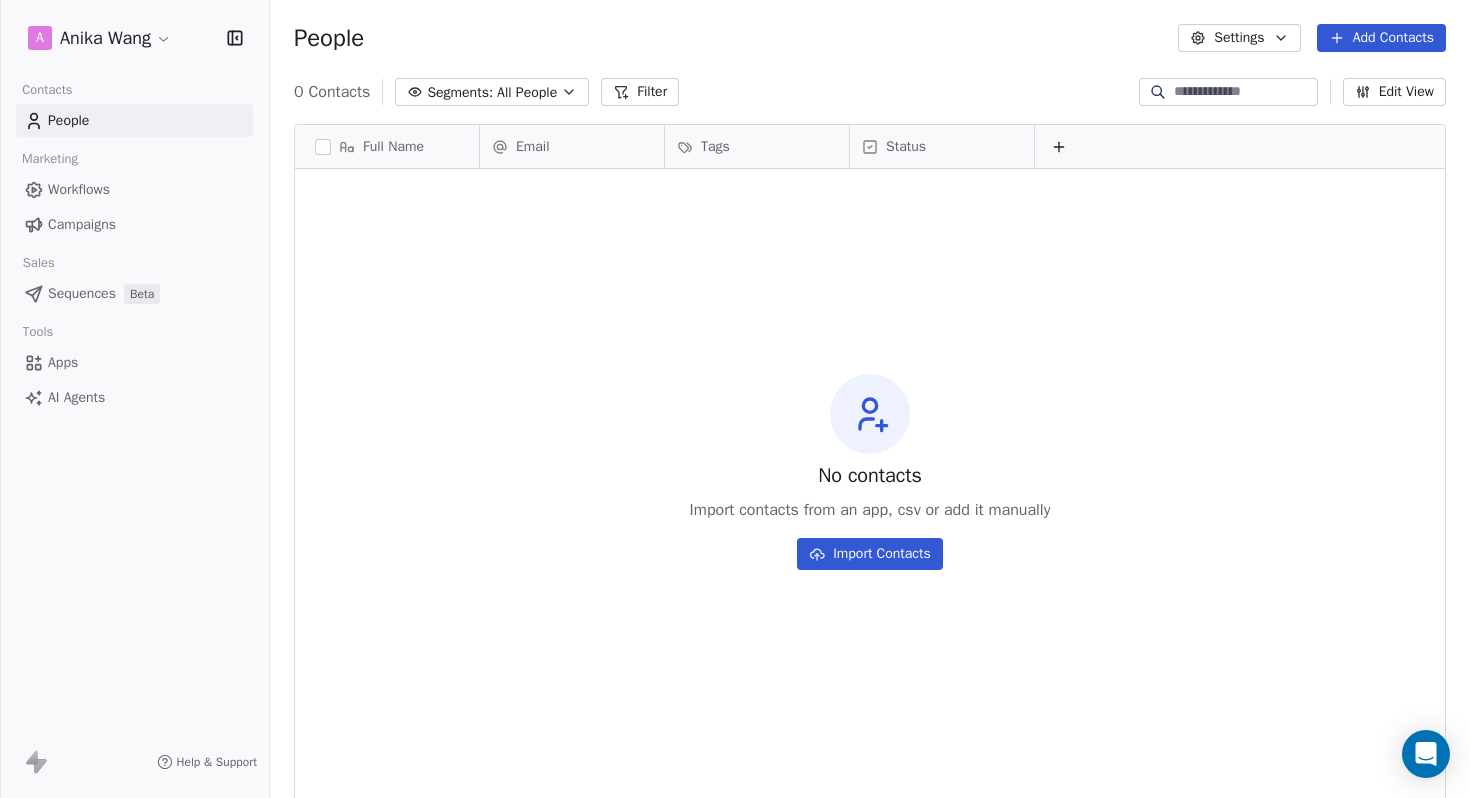 click on "Settings" at bounding box center [1239, 38] 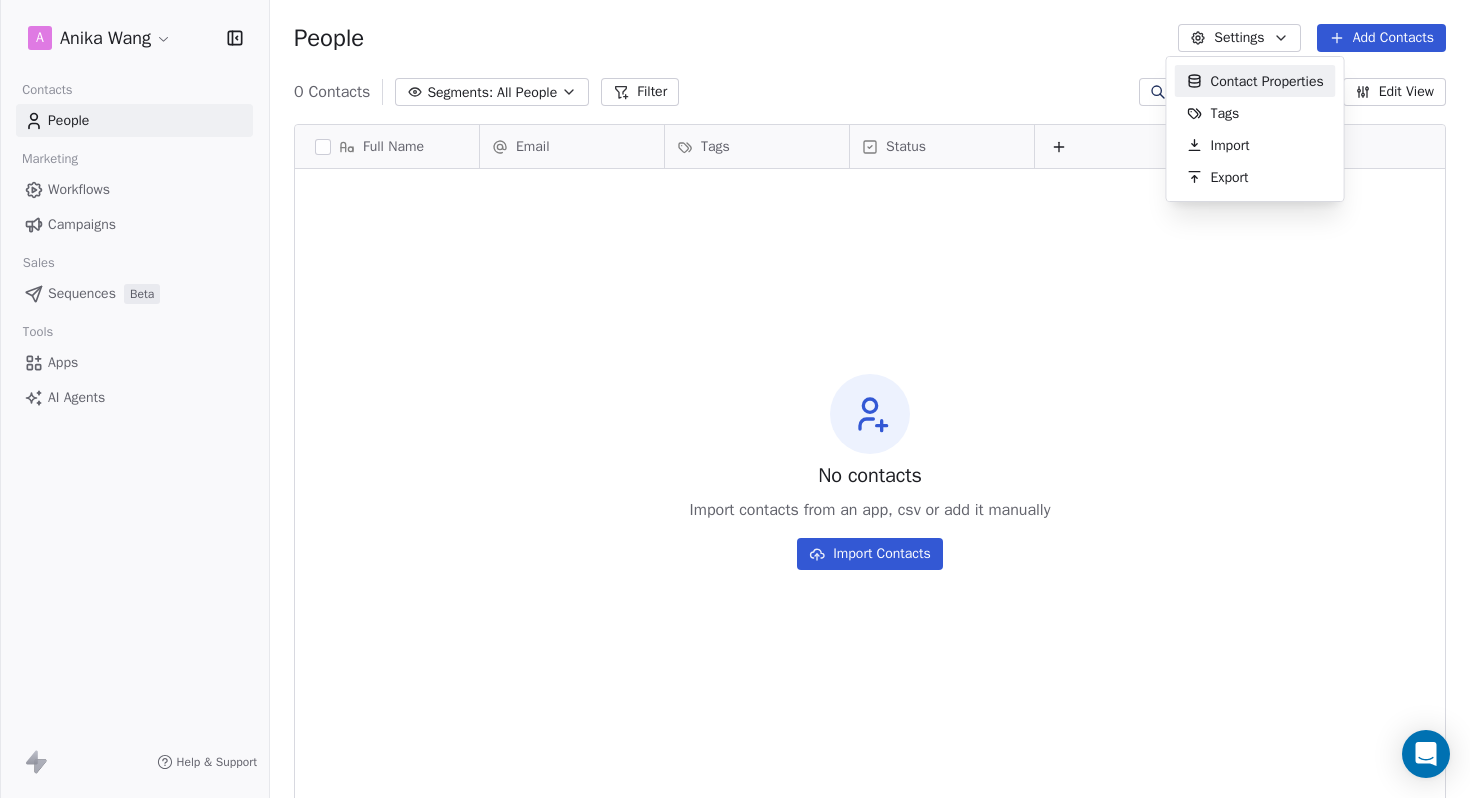 click on "A Anika Wang Contacts People Marketing Workflows Campaigns Sales Sequences Beta Tools Apps AI Agents Help & Support People Settings  Add Contacts 0 Contacts Segments: All People Filter  Edit View Tag Add to Sequence Export Full Name Email Tags Status
To pick up a draggable item, press the space bar.
While dragging, use the arrow keys to move the item.
Press space again to drop the item in its new position, or press escape to cancel.
No contacts Import contacts from an app, csv or add it manually   Import Contacts
Contact Properties Tags Import Export" at bounding box center (735, 474) 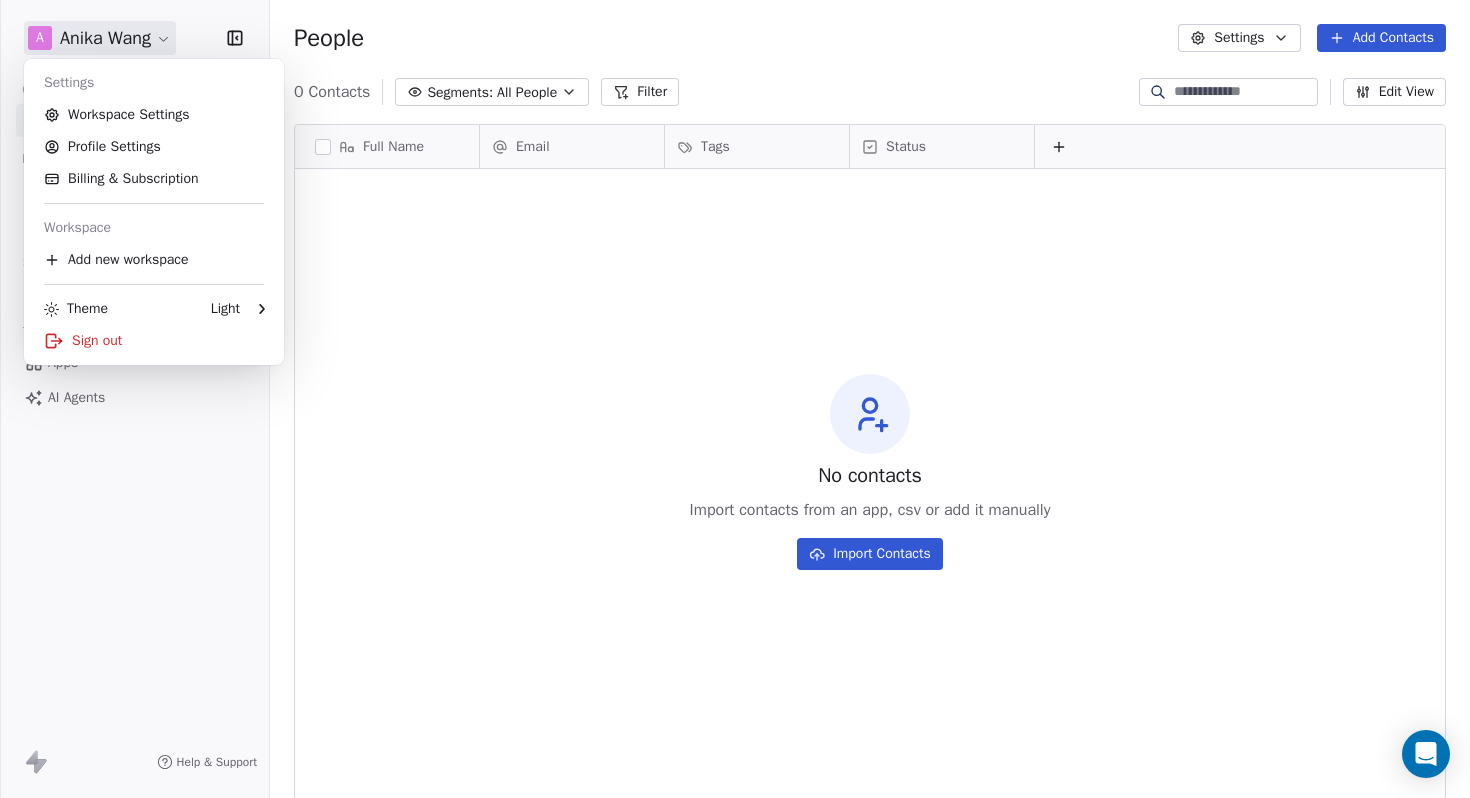 click on "A Anika Wang Contacts People Marketing Workflows Campaigns Sales Sequences Beta Tools Apps AI Agents Help & Support People Settings  Add Contacts 0 Contacts Segments: All People Filter  Edit View Tag Add to Sequence Export Full Name Email Tags Status
To pick up a draggable item, press the space bar.
While dragging, use the arrow keys to move the item.
Press space again to drop the item in its new position, or press escape to cancel.
No contacts Import contacts from an app, csv or add it manually   Import Contacts
Settings Workspace Settings Profile Settings Billing & Subscription   Workspace Add new workspace Theme Light Sign out" at bounding box center [735, 474] 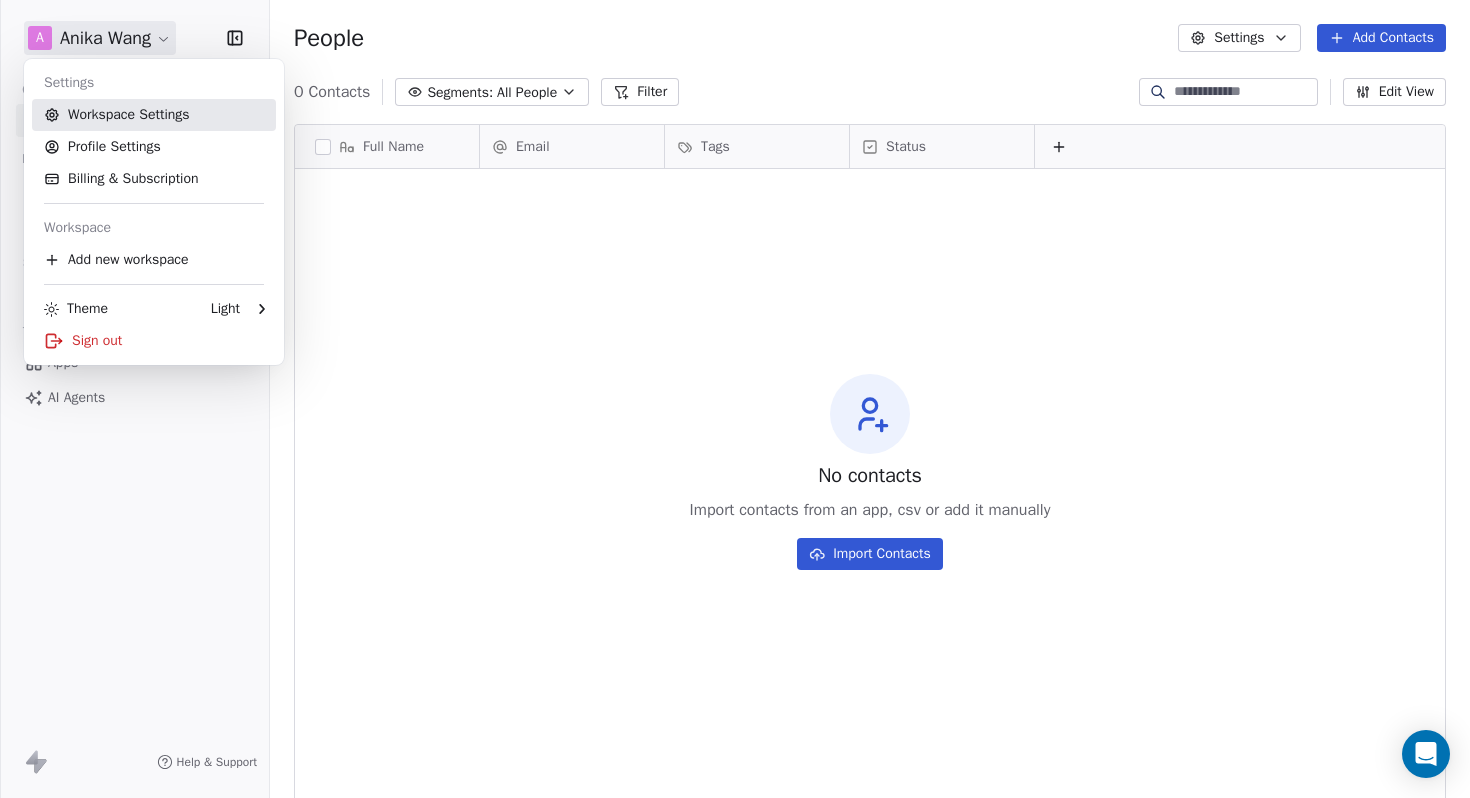 click on "Workspace Settings" at bounding box center [154, 115] 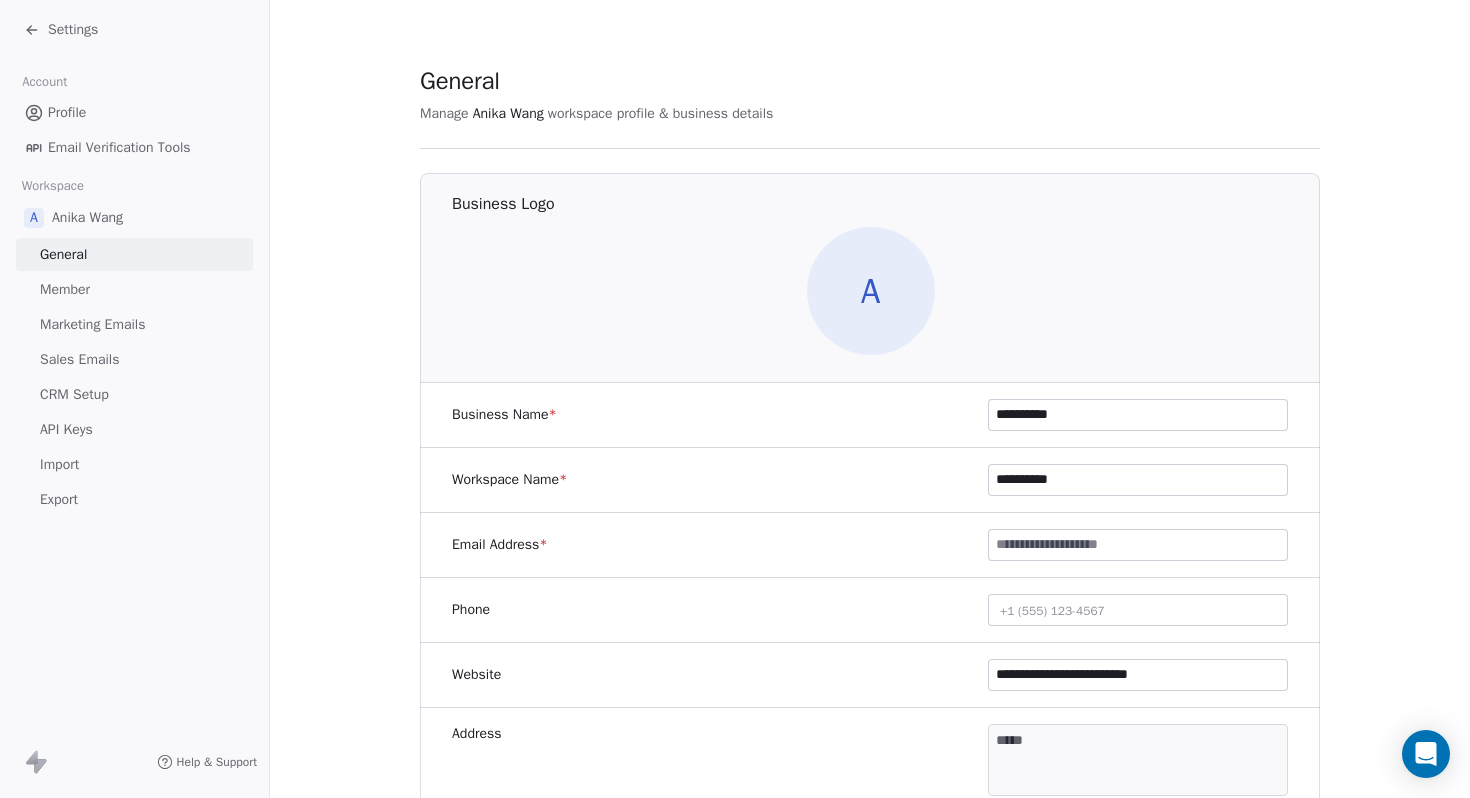 click on "CRM Setup" at bounding box center (74, 394) 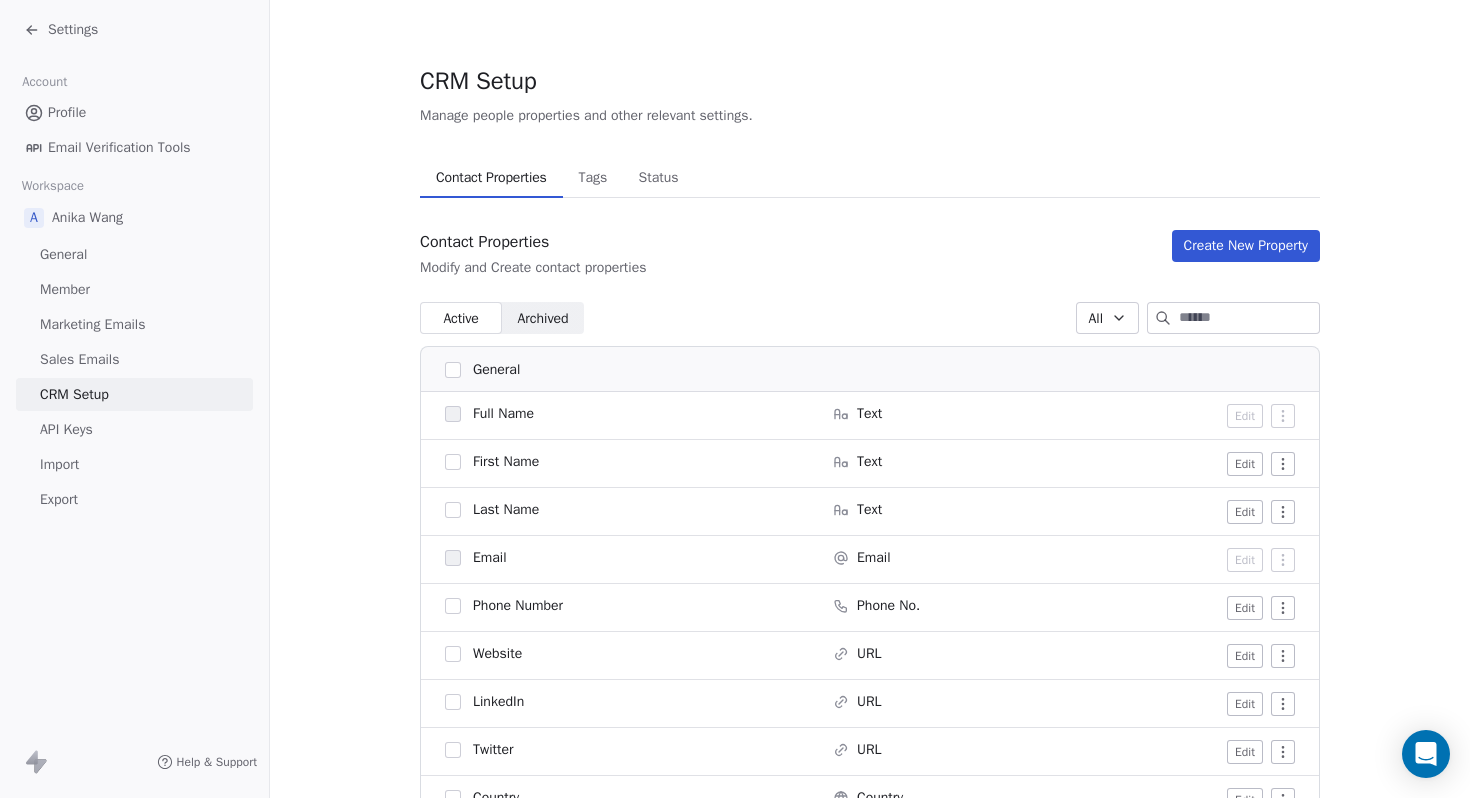 click on "API Keys" at bounding box center (66, 429) 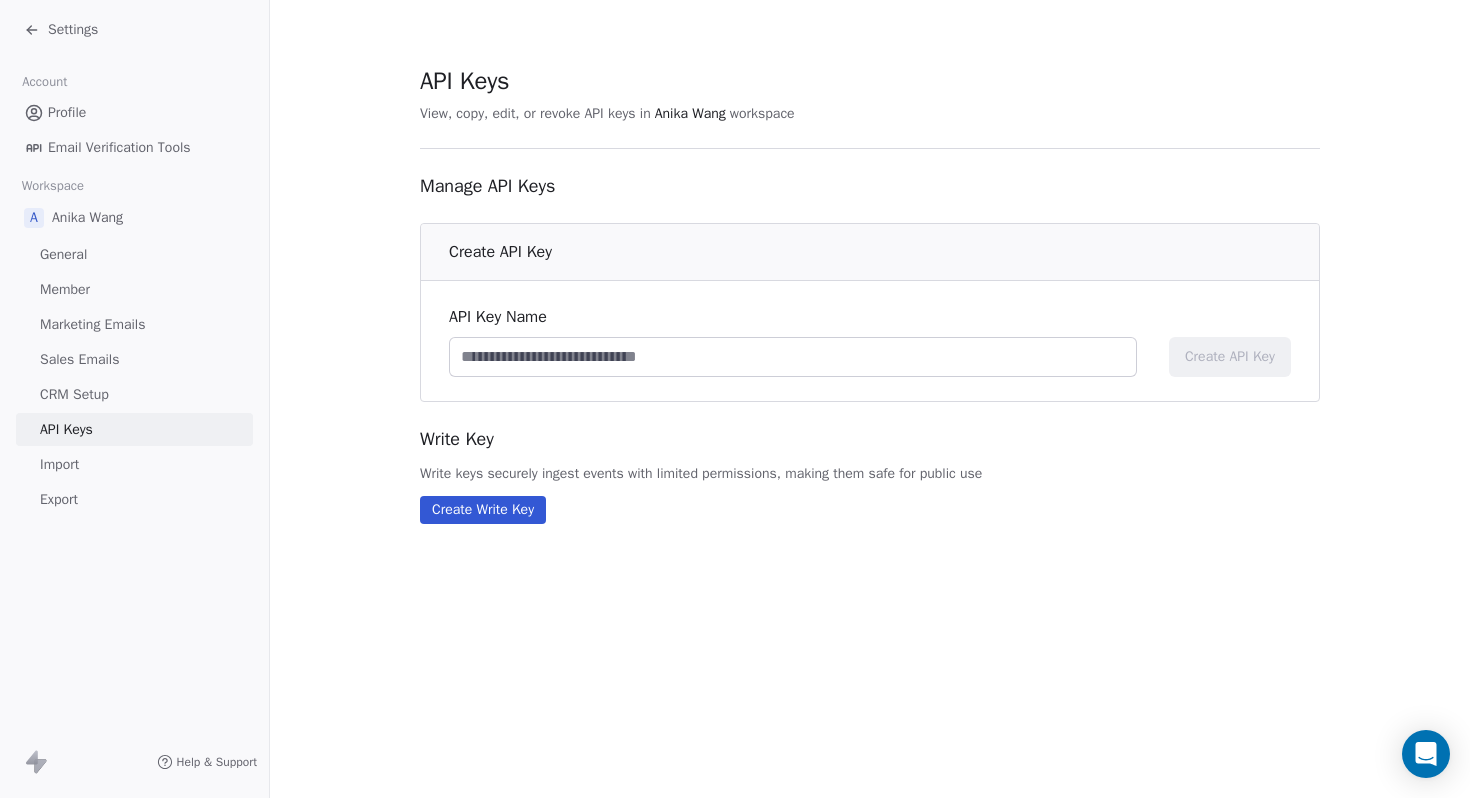 click on "Marketing Emails" at bounding box center [92, 324] 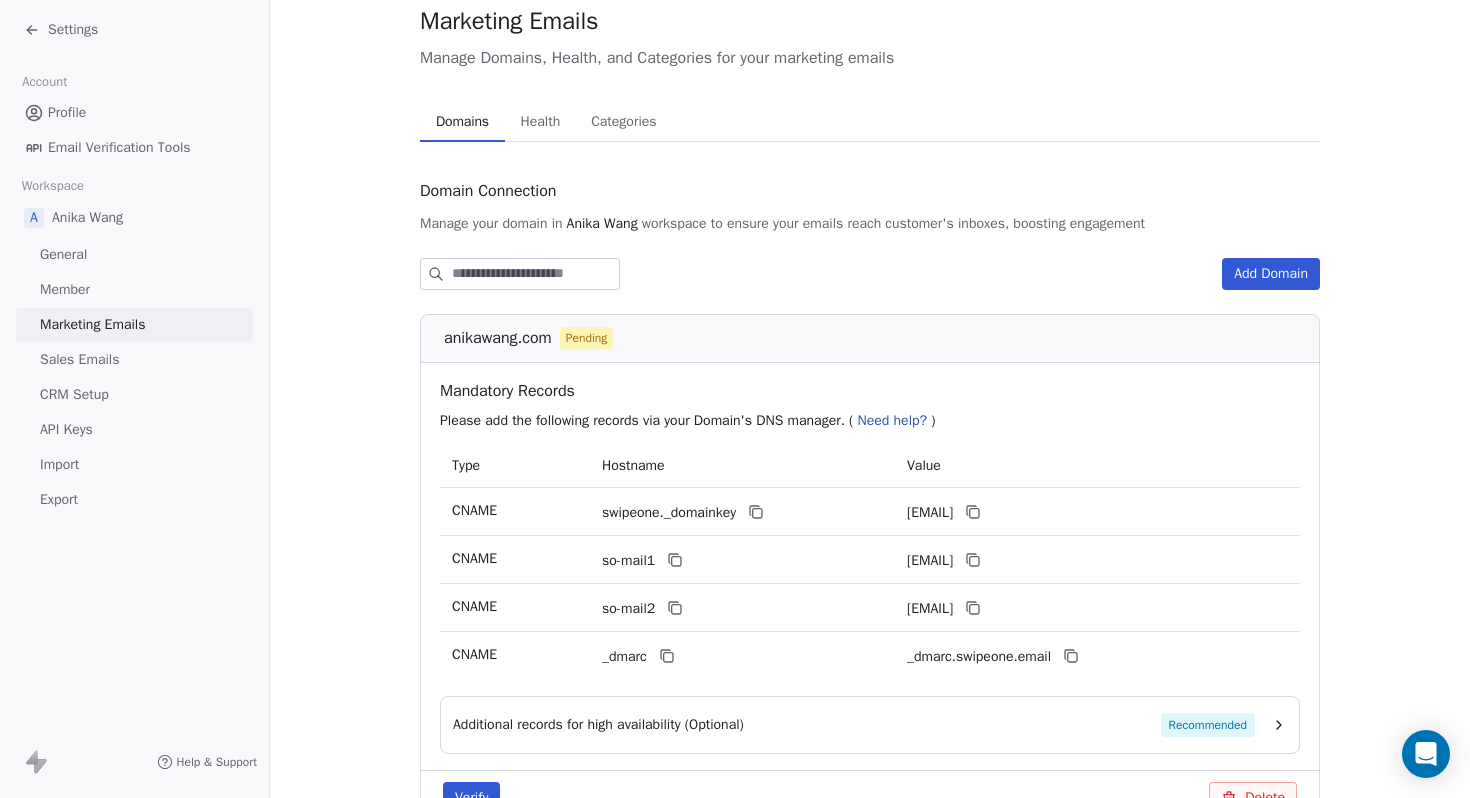 scroll, scrollTop: 80, scrollLeft: 0, axis: vertical 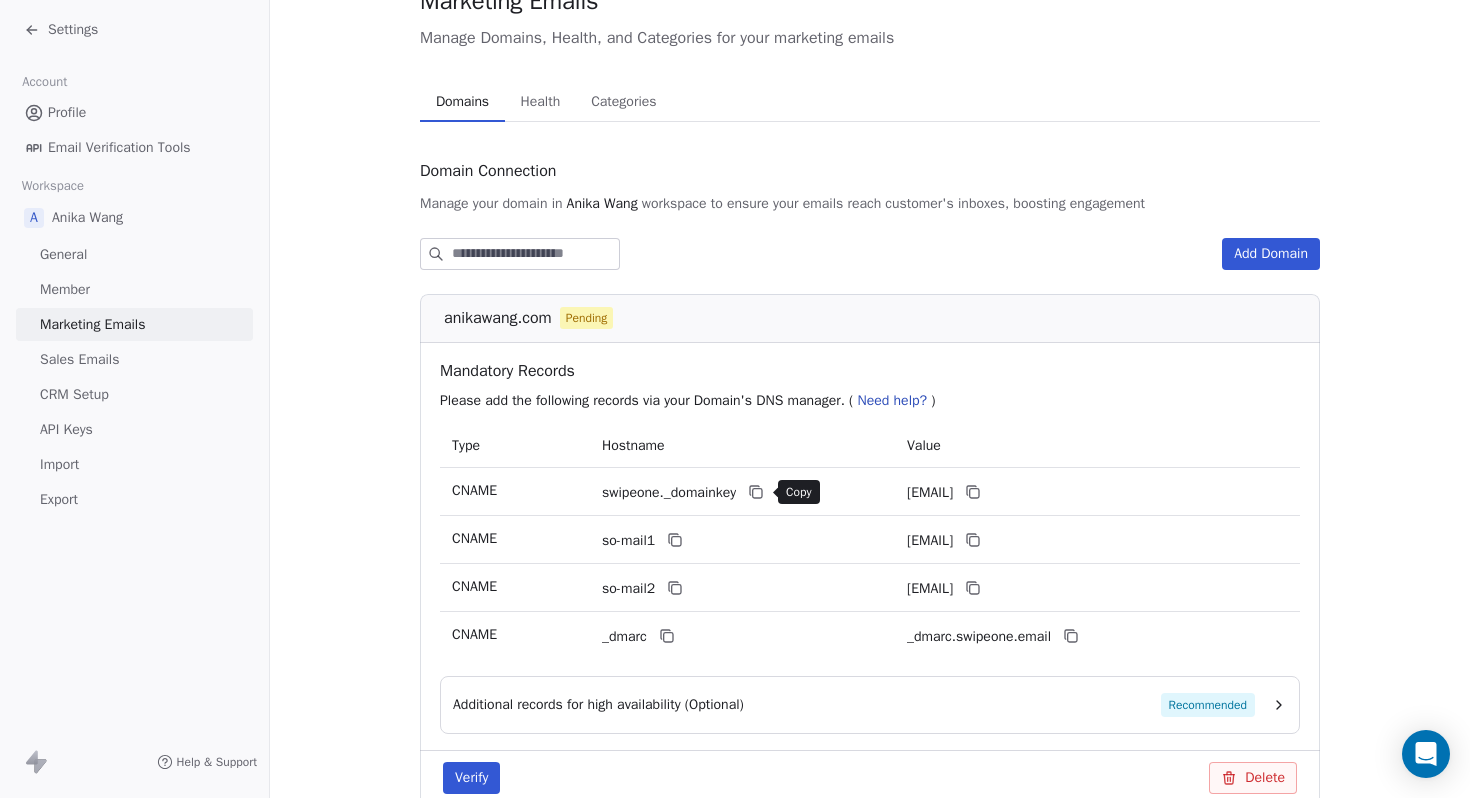 click 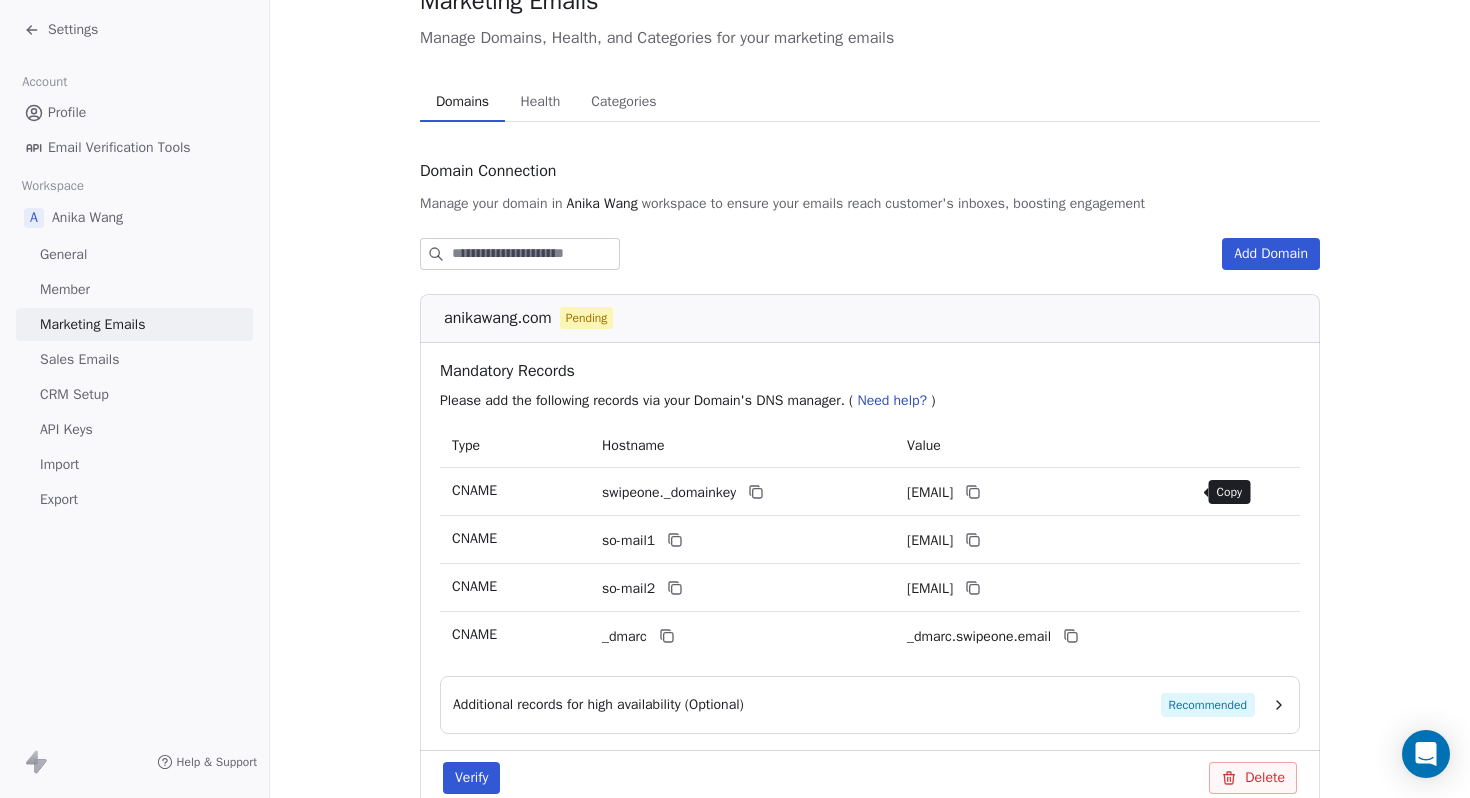 click 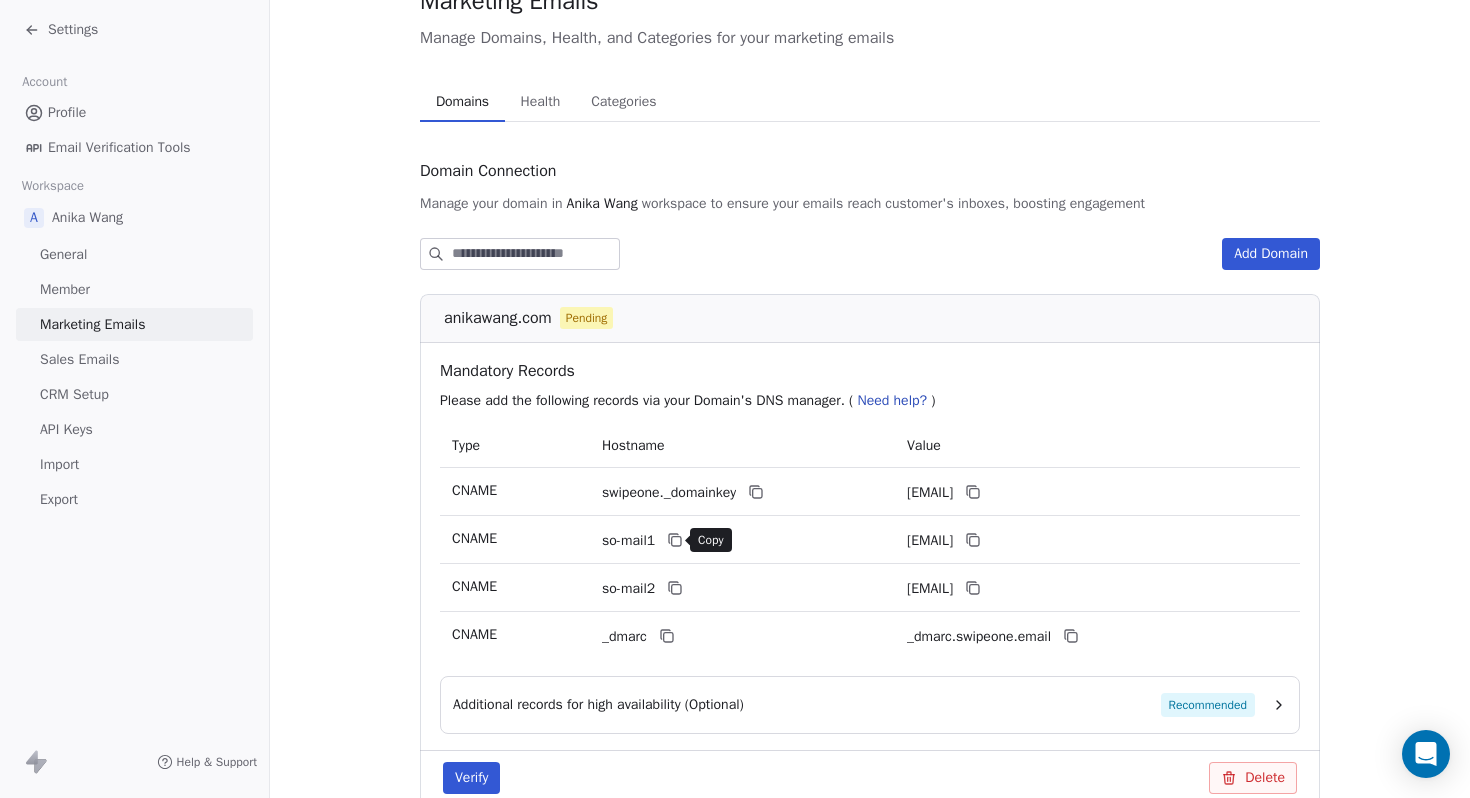 click 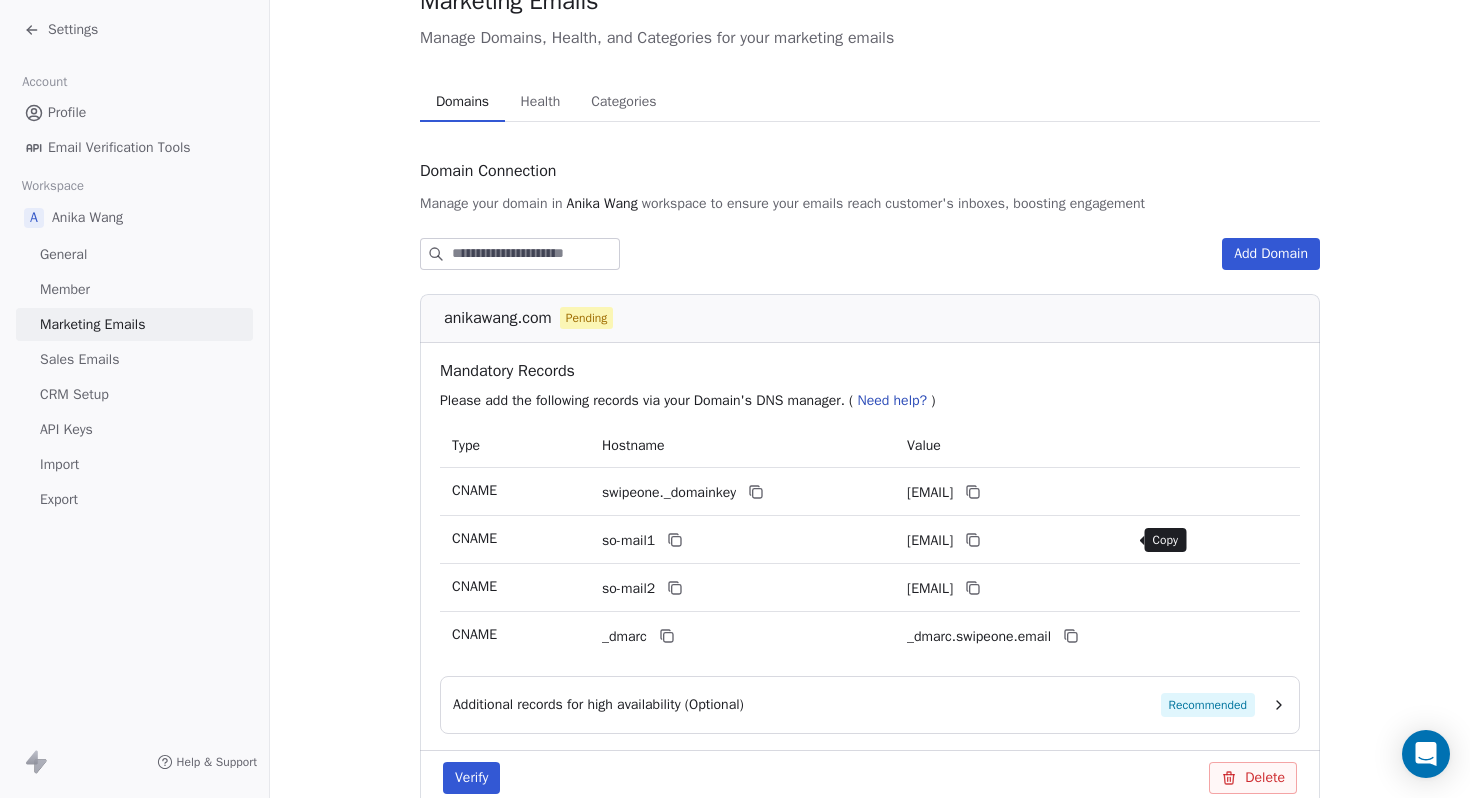 click 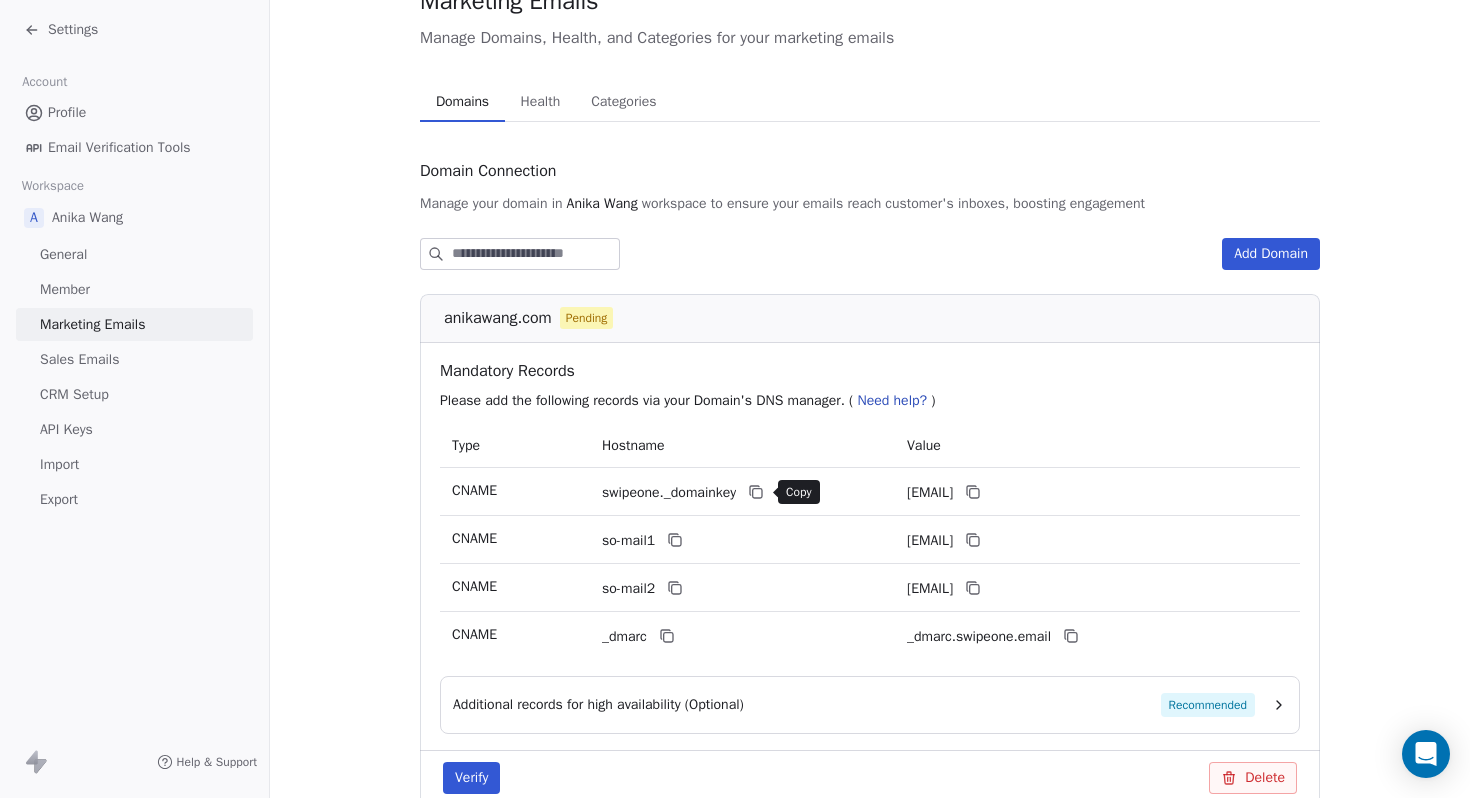click 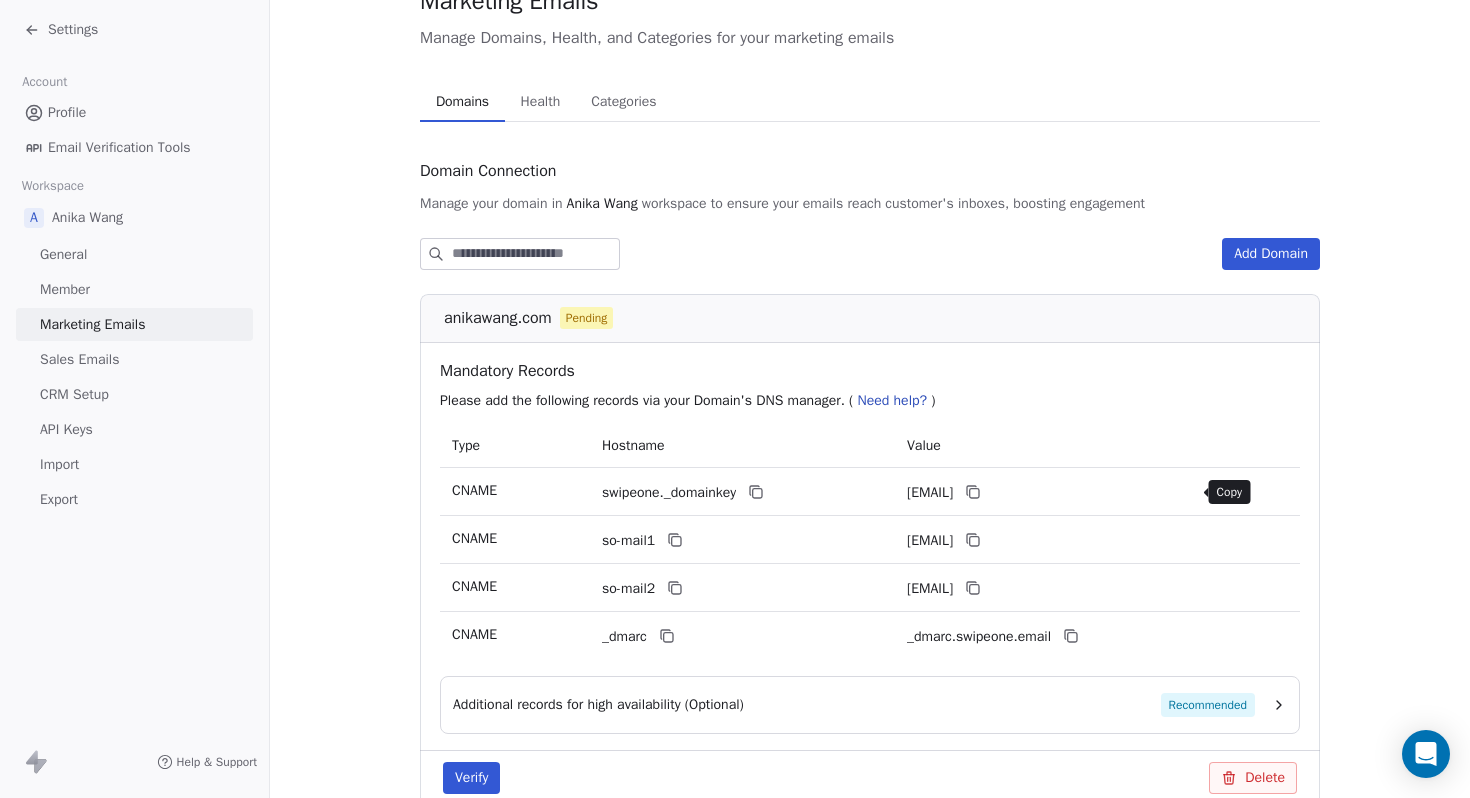 click 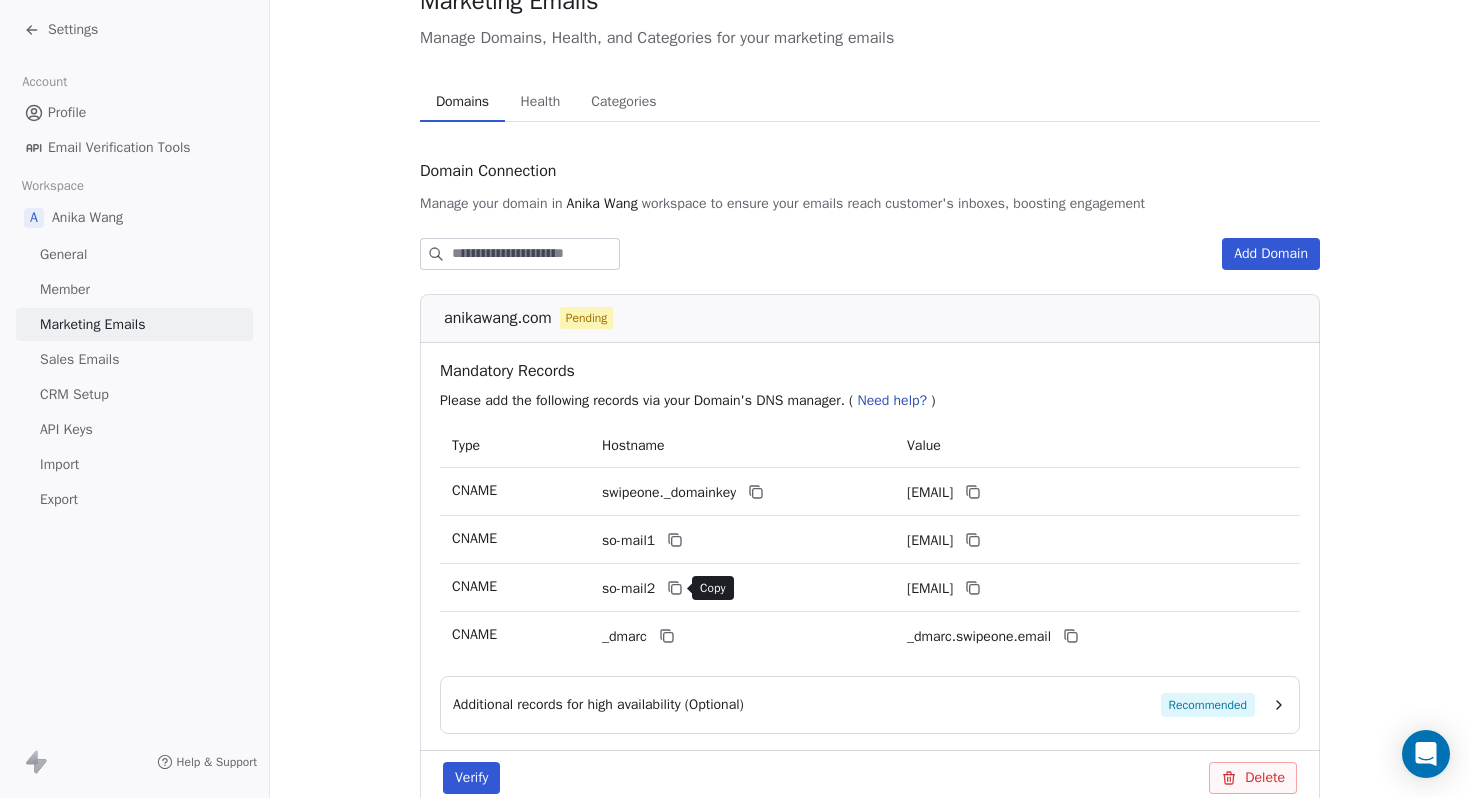 click 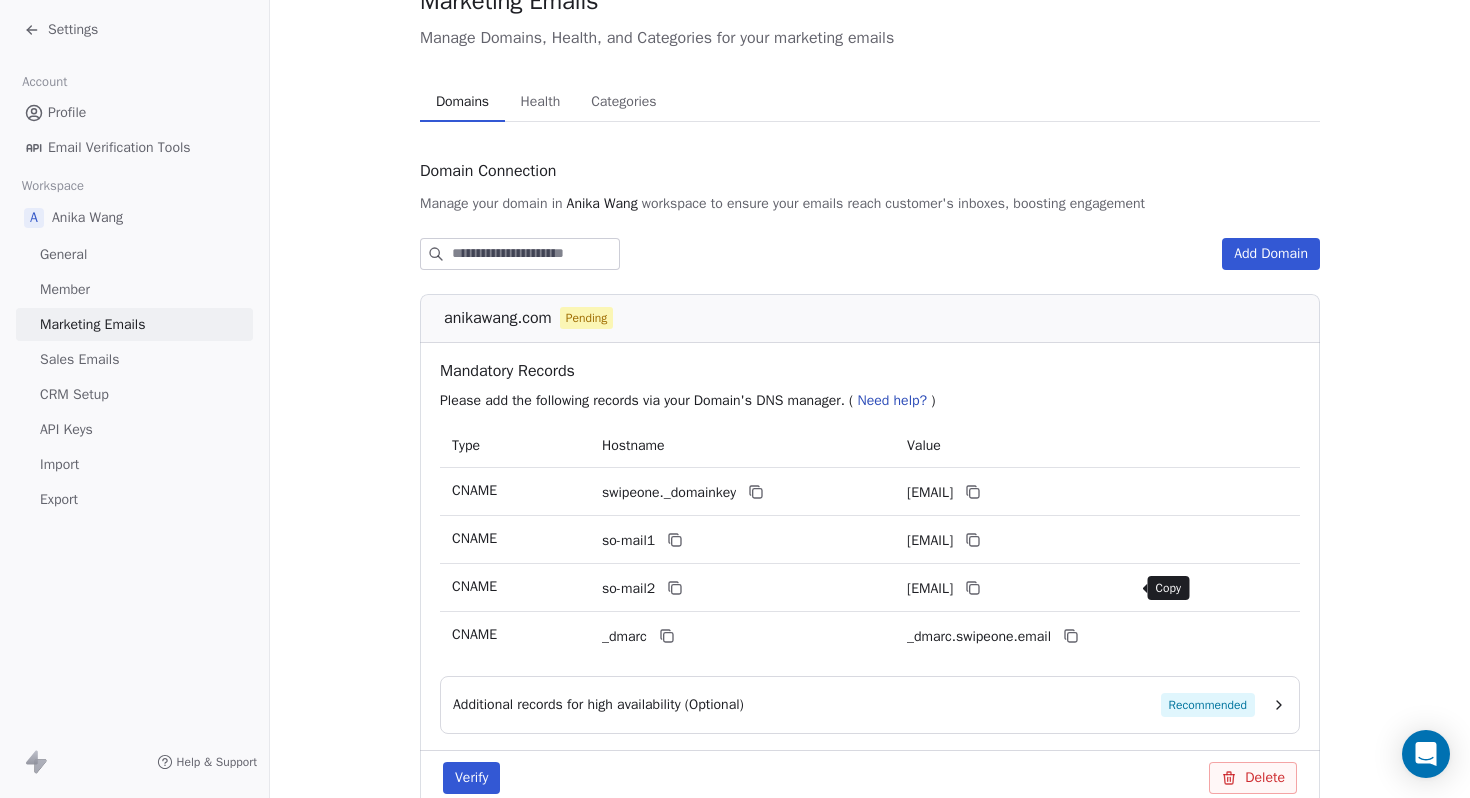 click 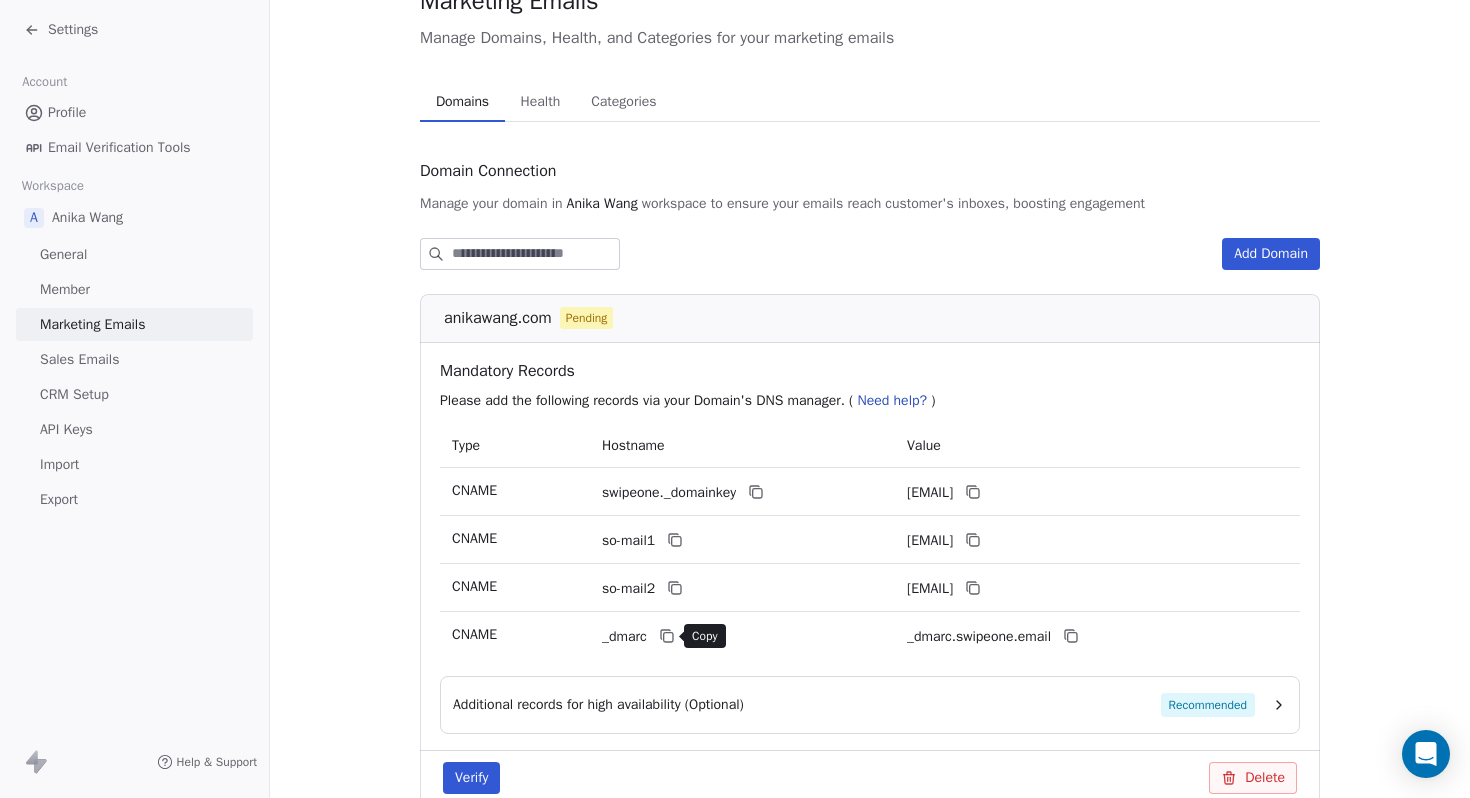 click 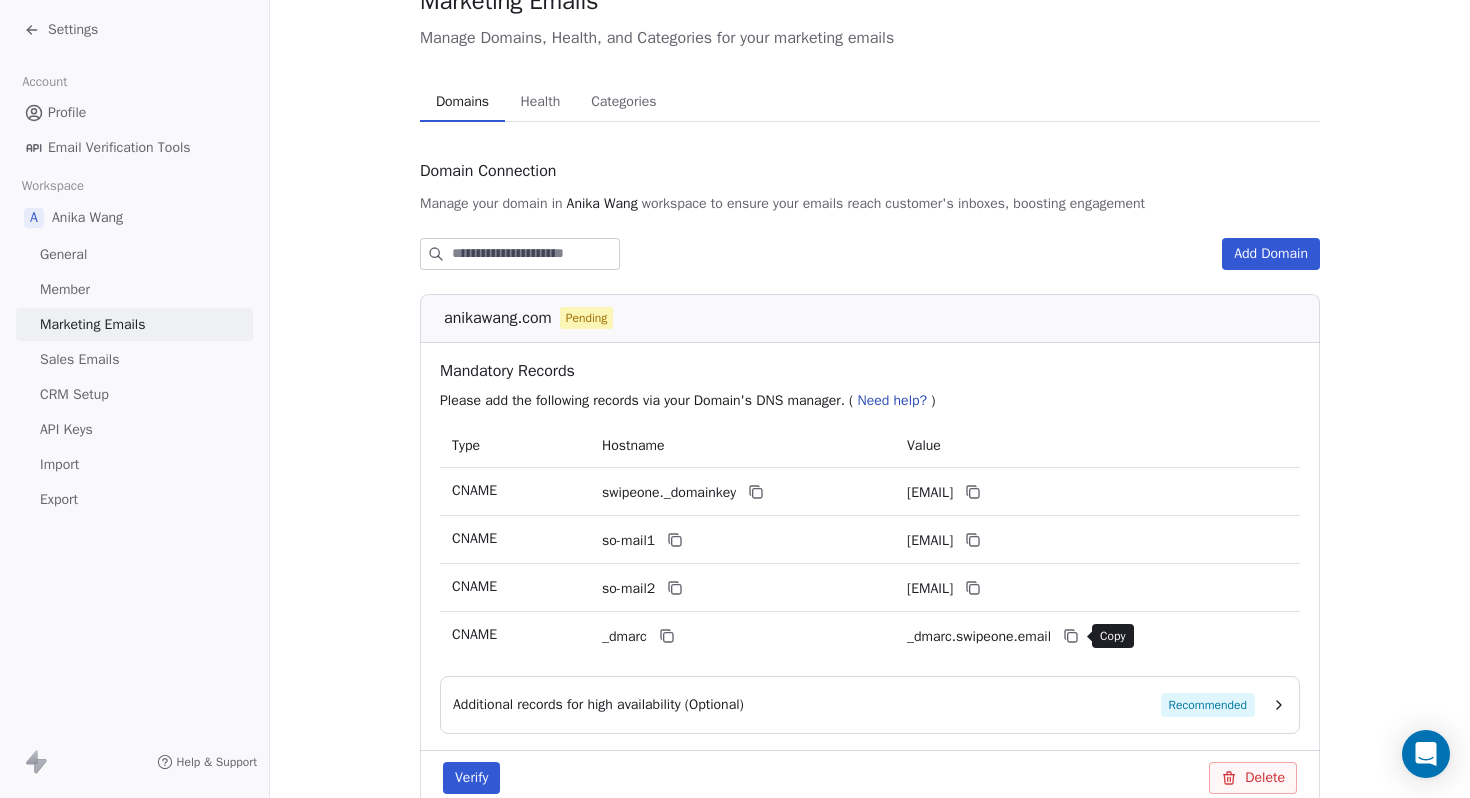 click 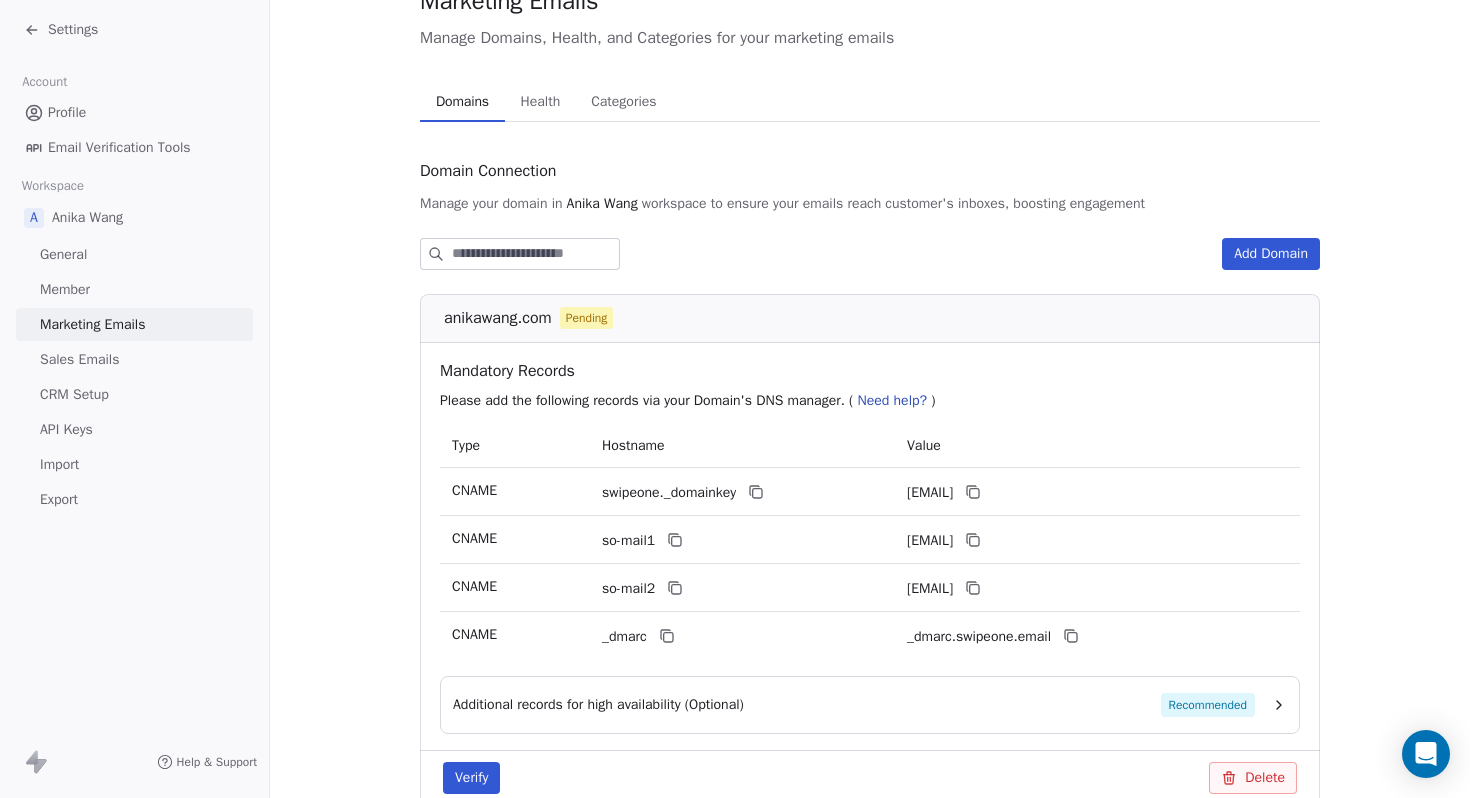 scroll, scrollTop: 140, scrollLeft: 0, axis: vertical 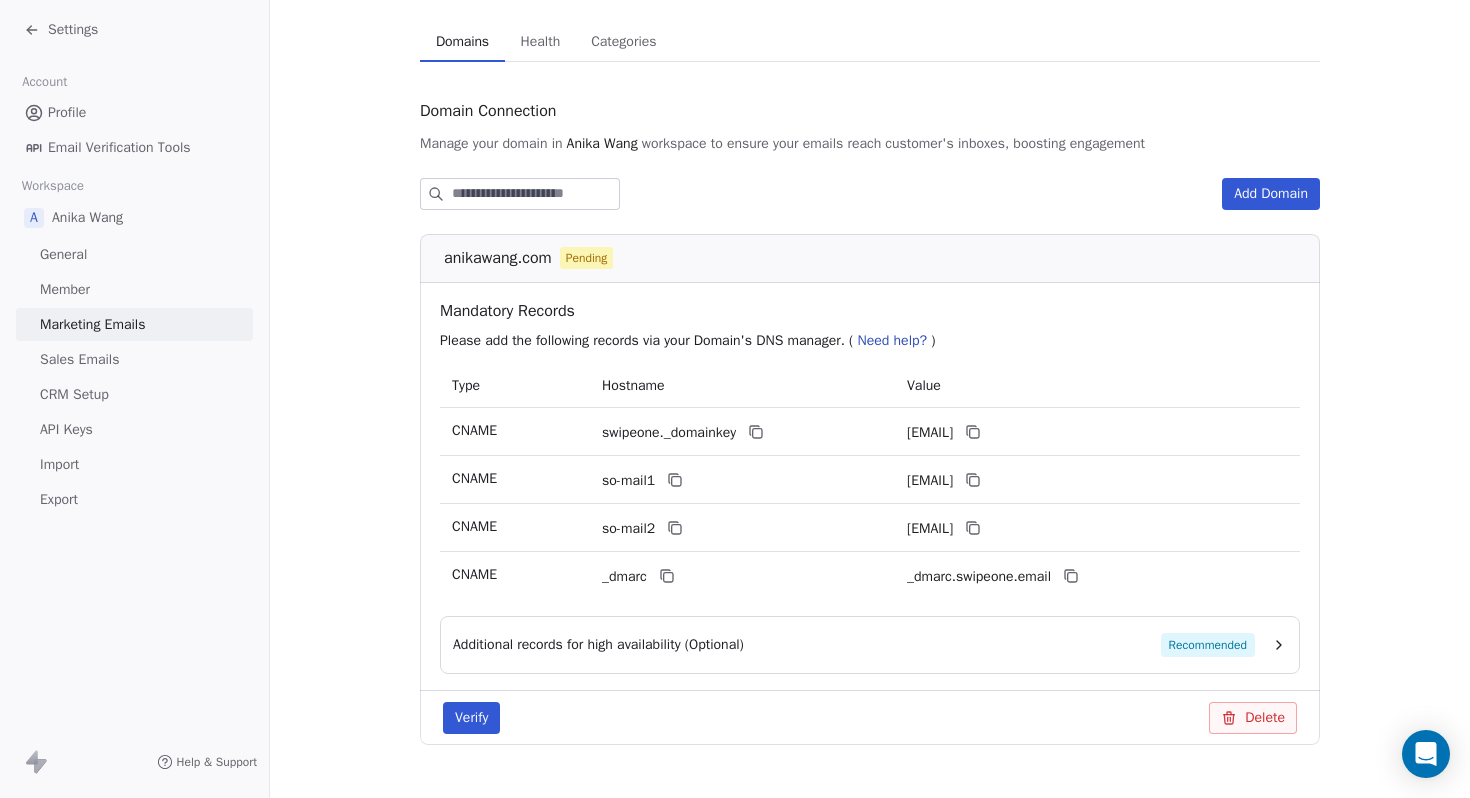 click on "Additional records for high availability (Optional) Recommended" at bounding box center [870, 645] 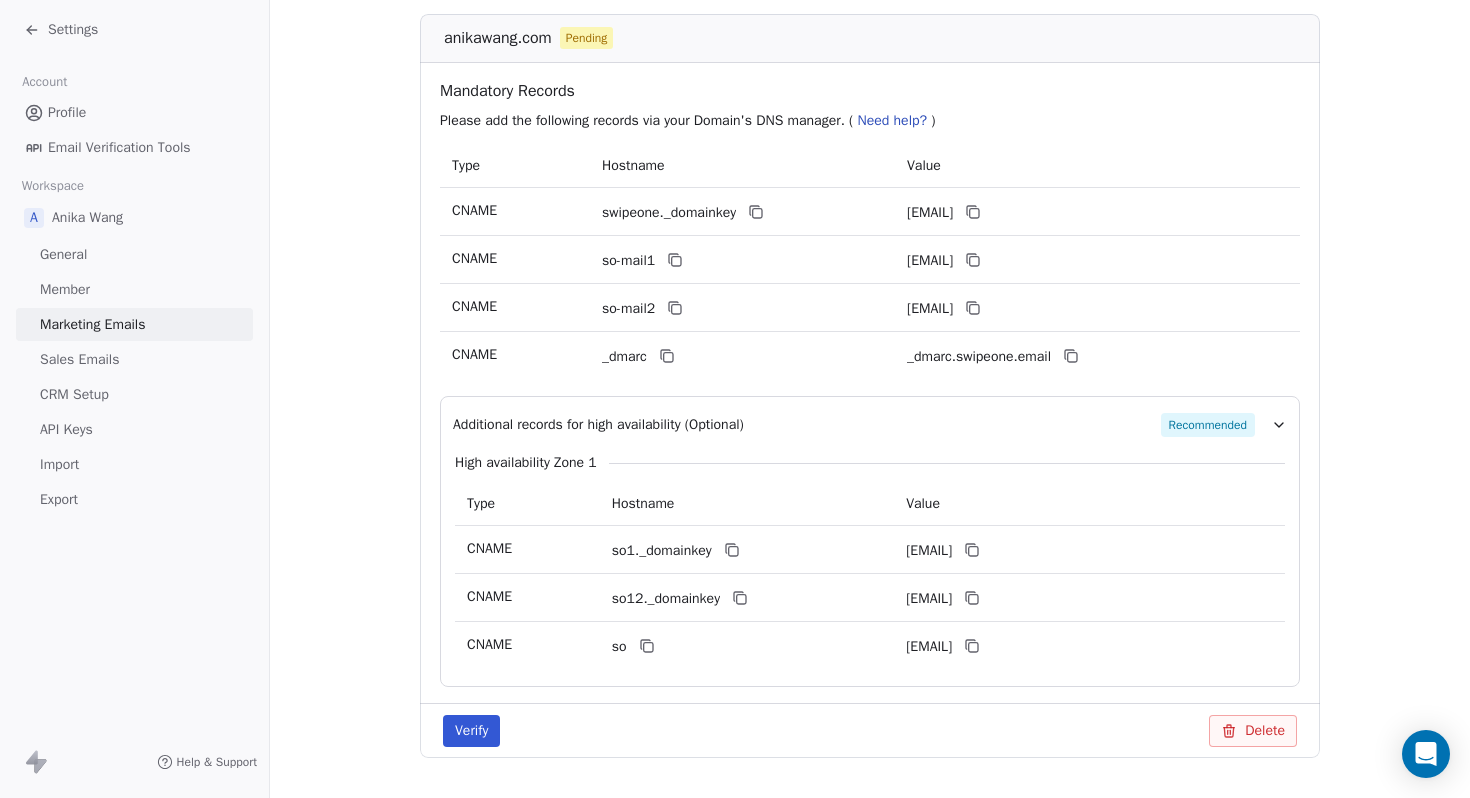 scroll, scrollTop: 416, scrollLeft: 0, axis: vertical 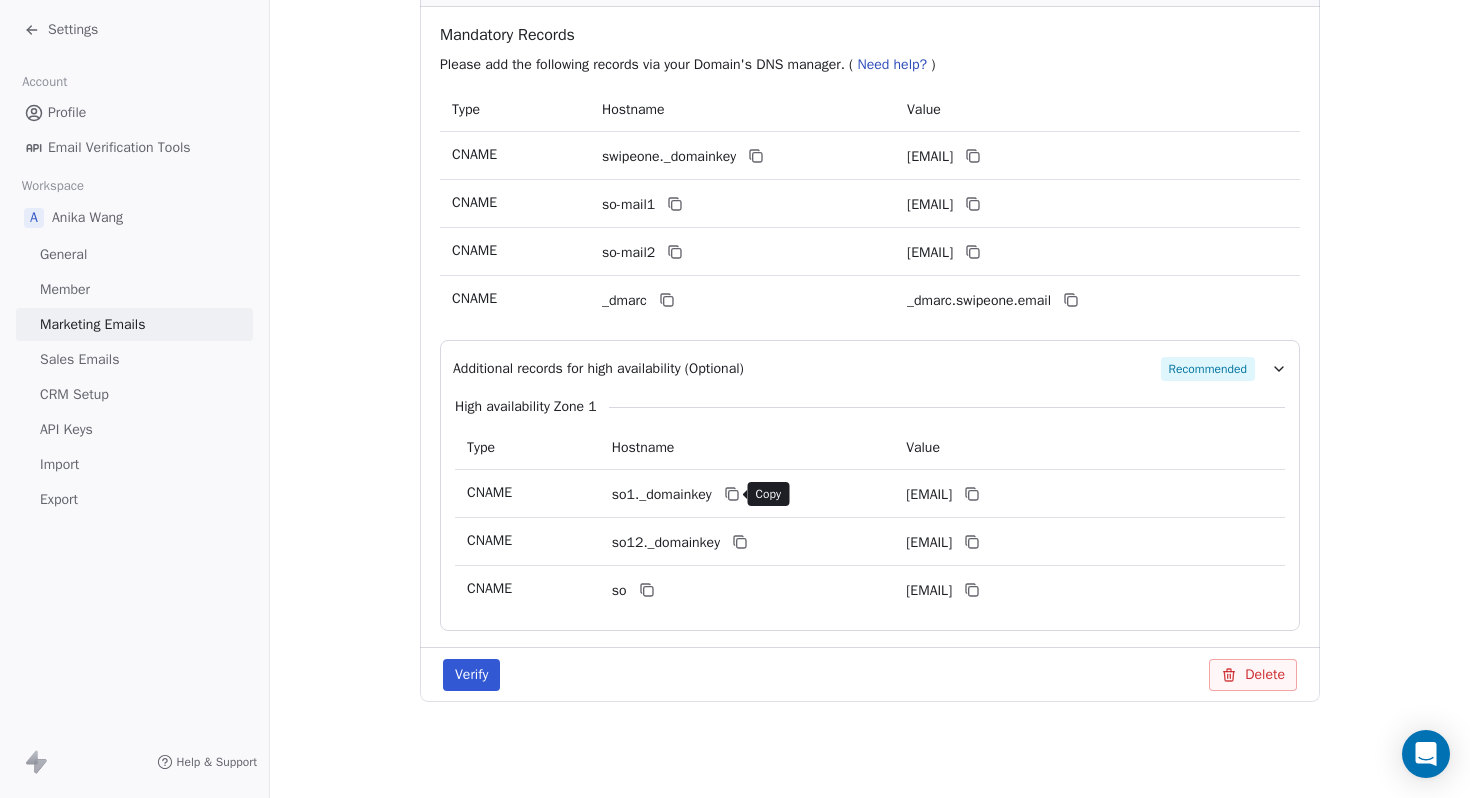 click 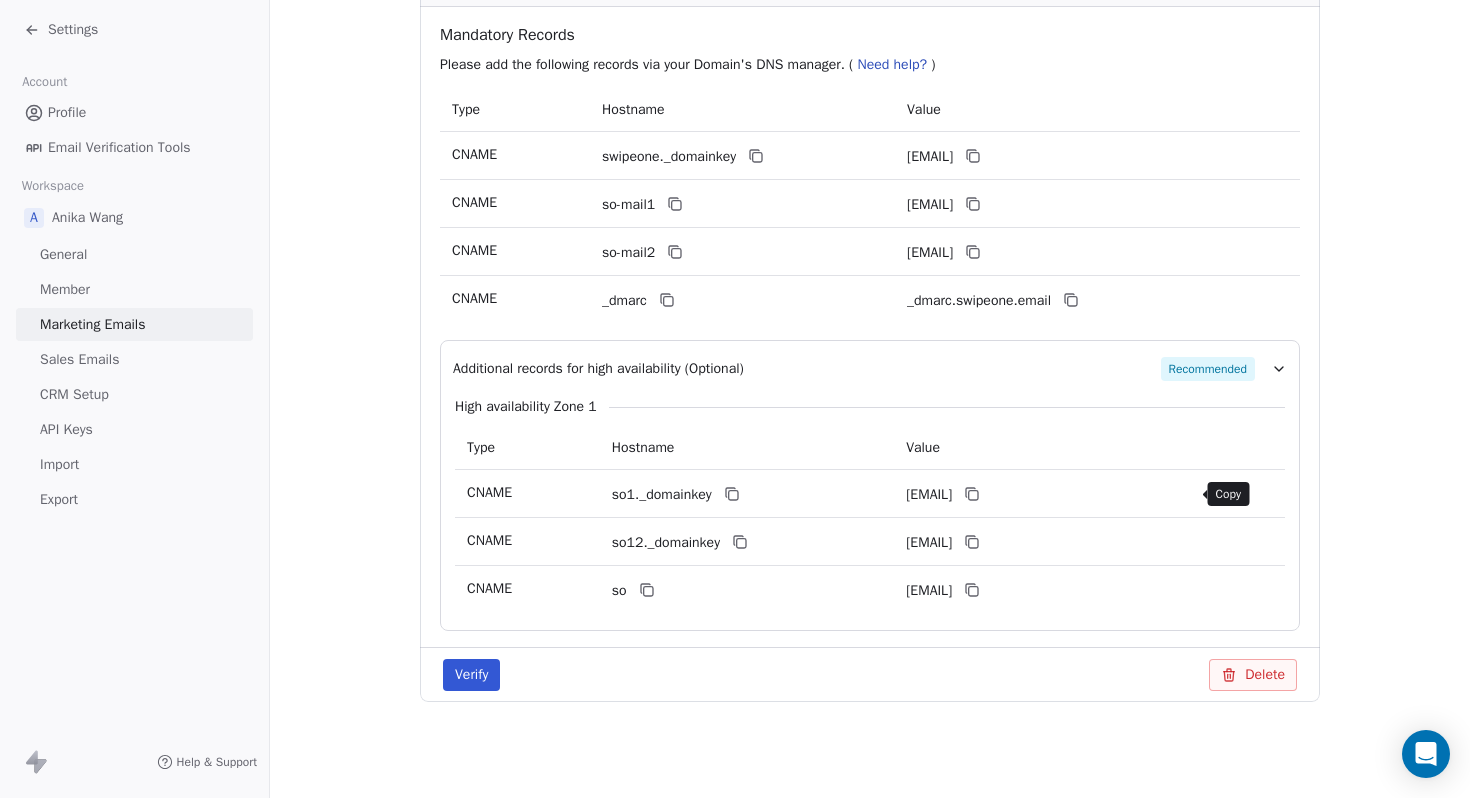click 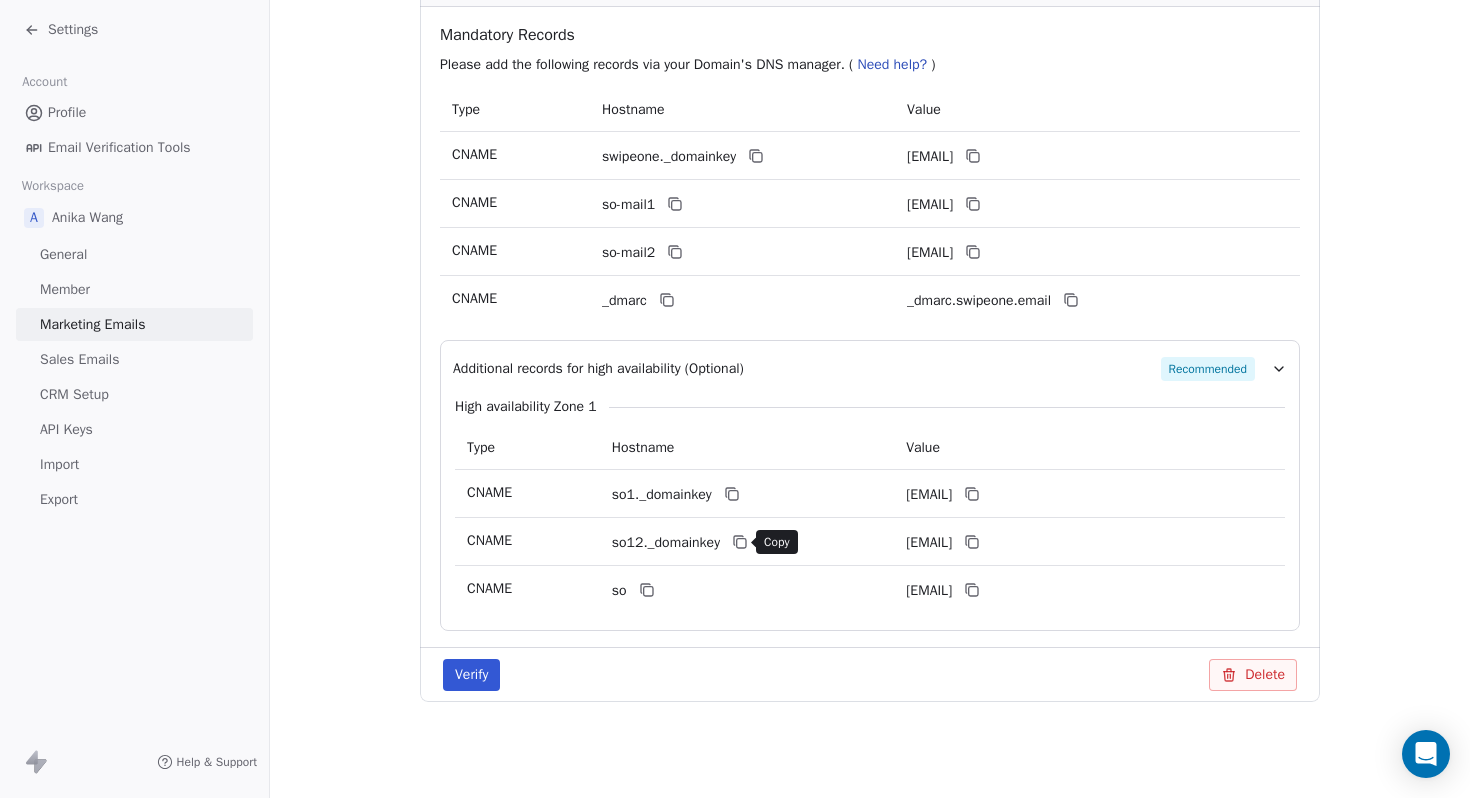 click 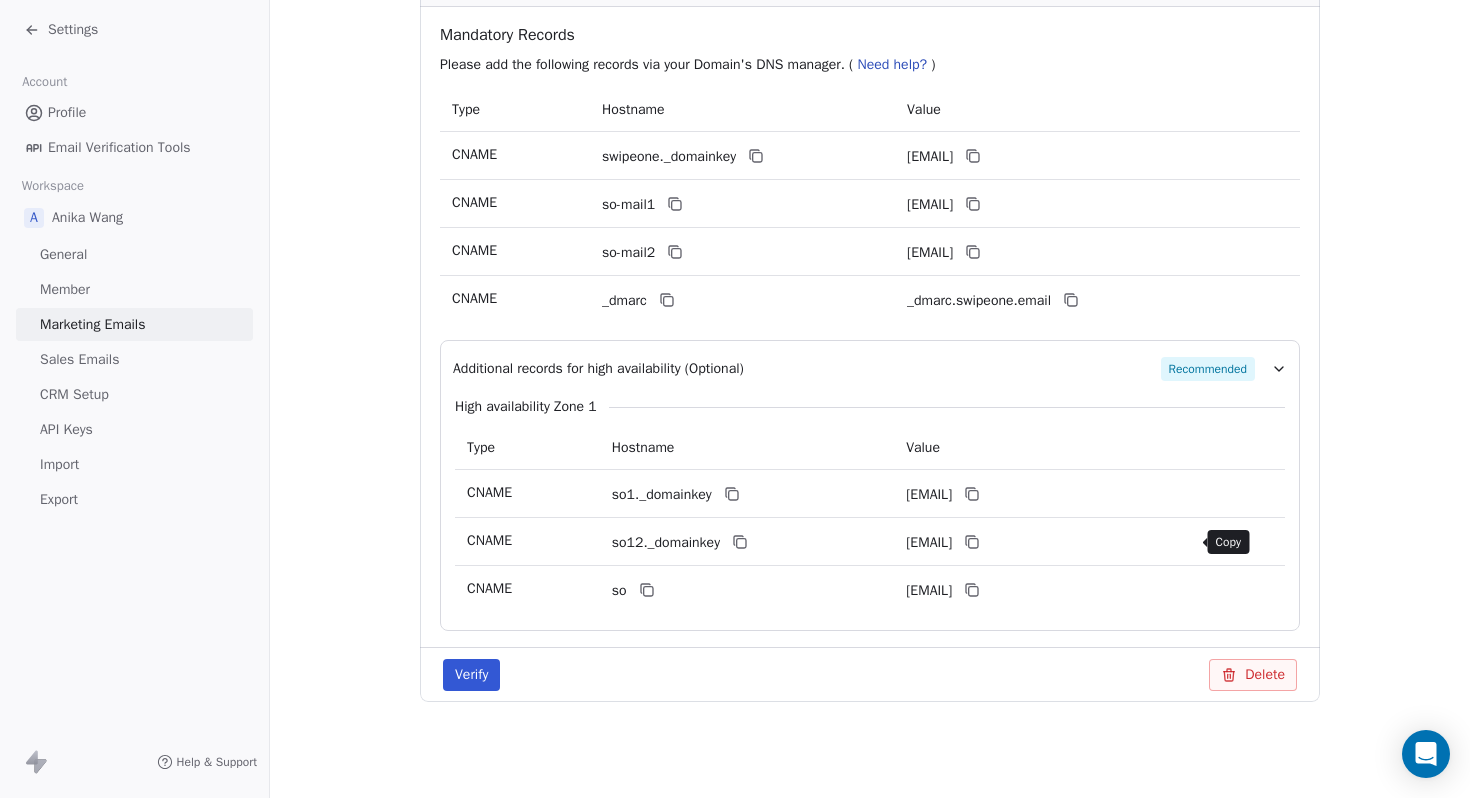 click 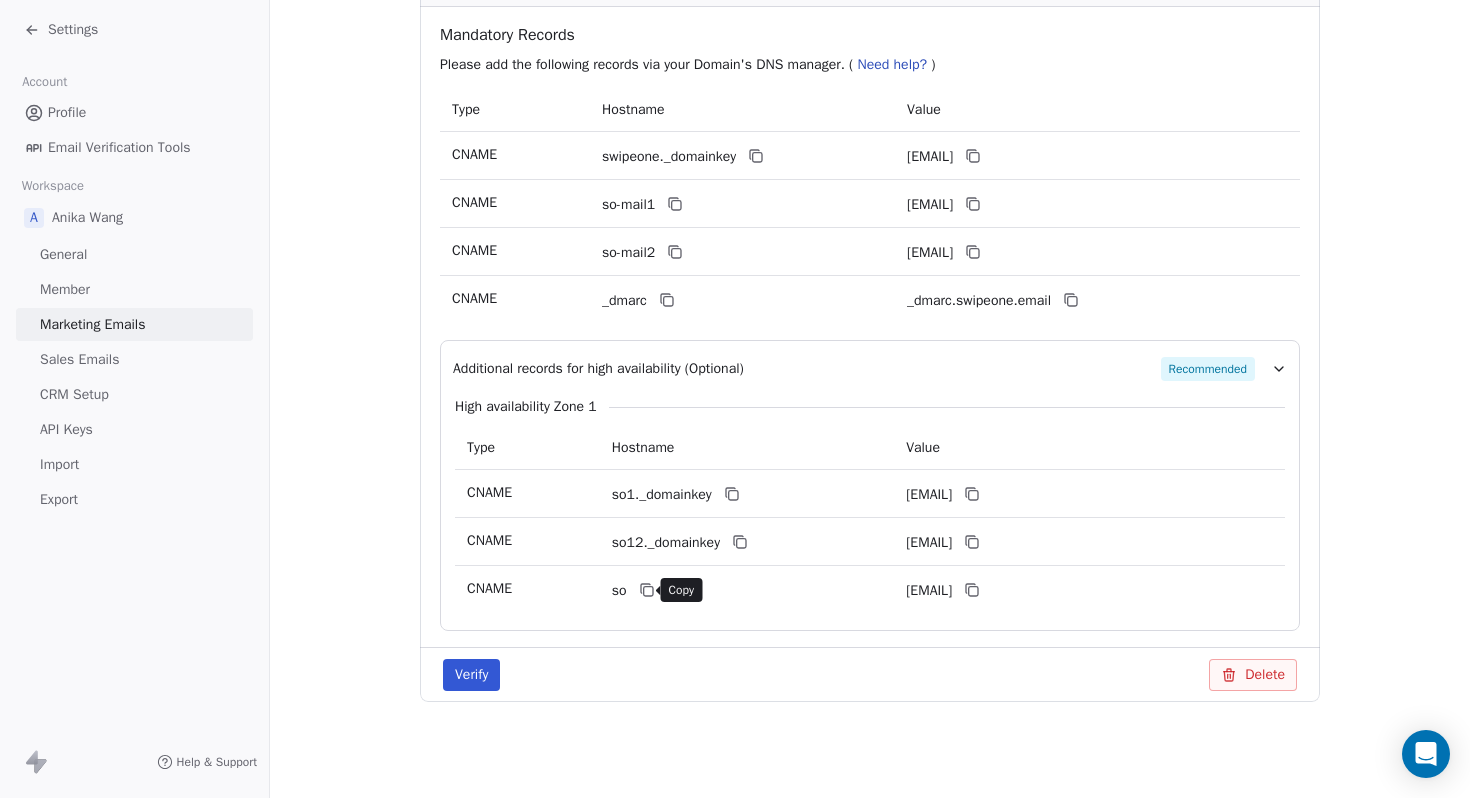 click 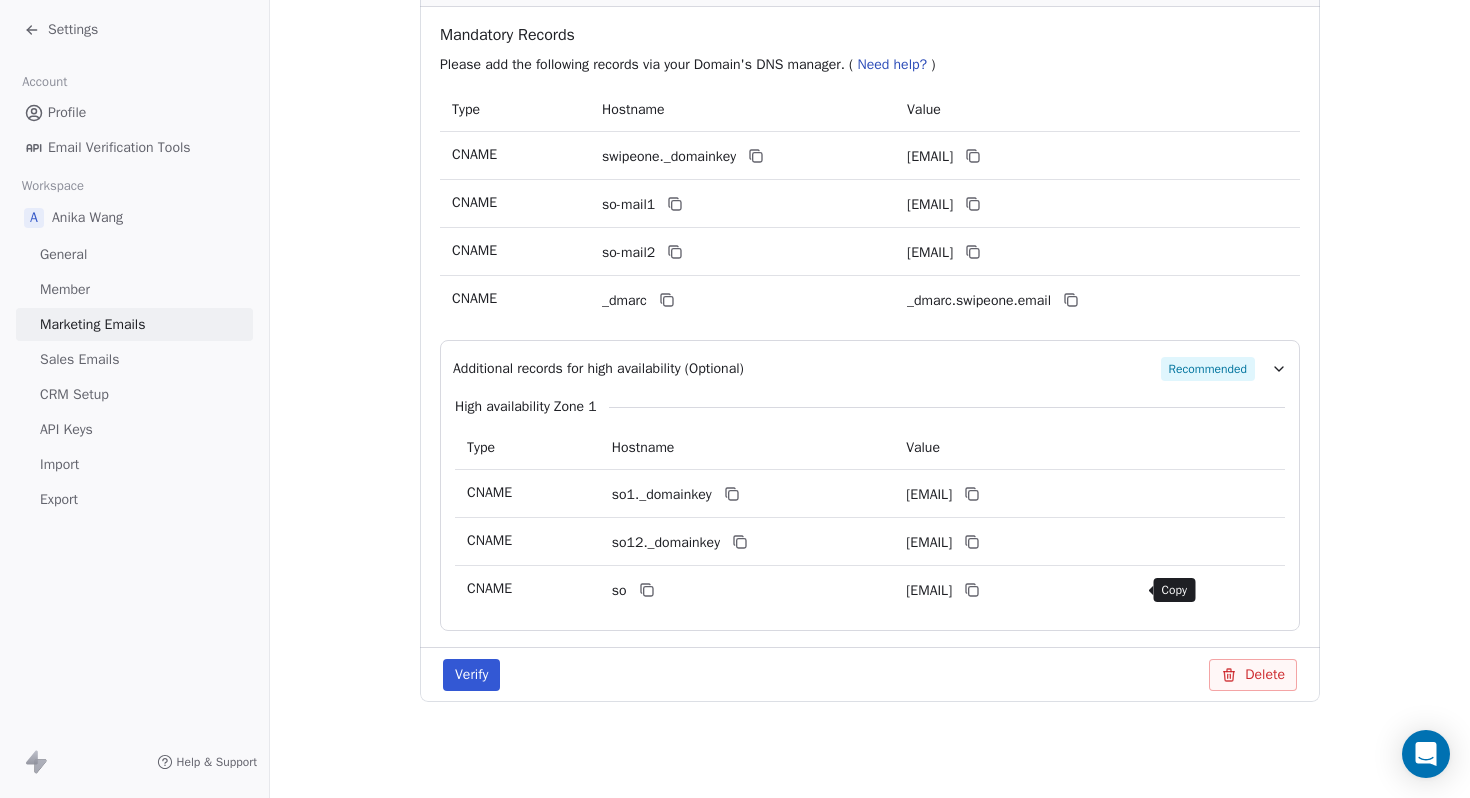 click 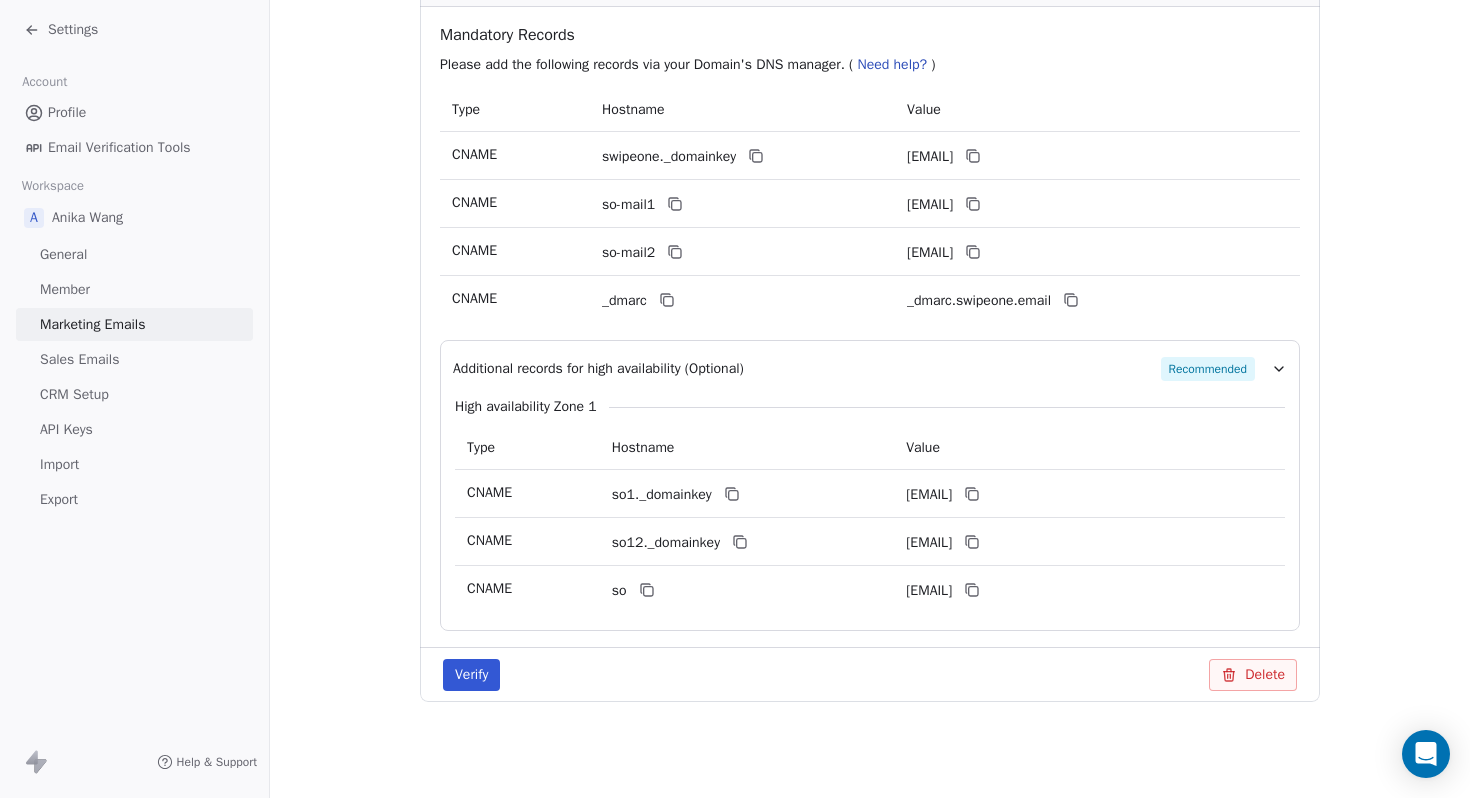 click on "Verify" at bounding box center (471, 675) 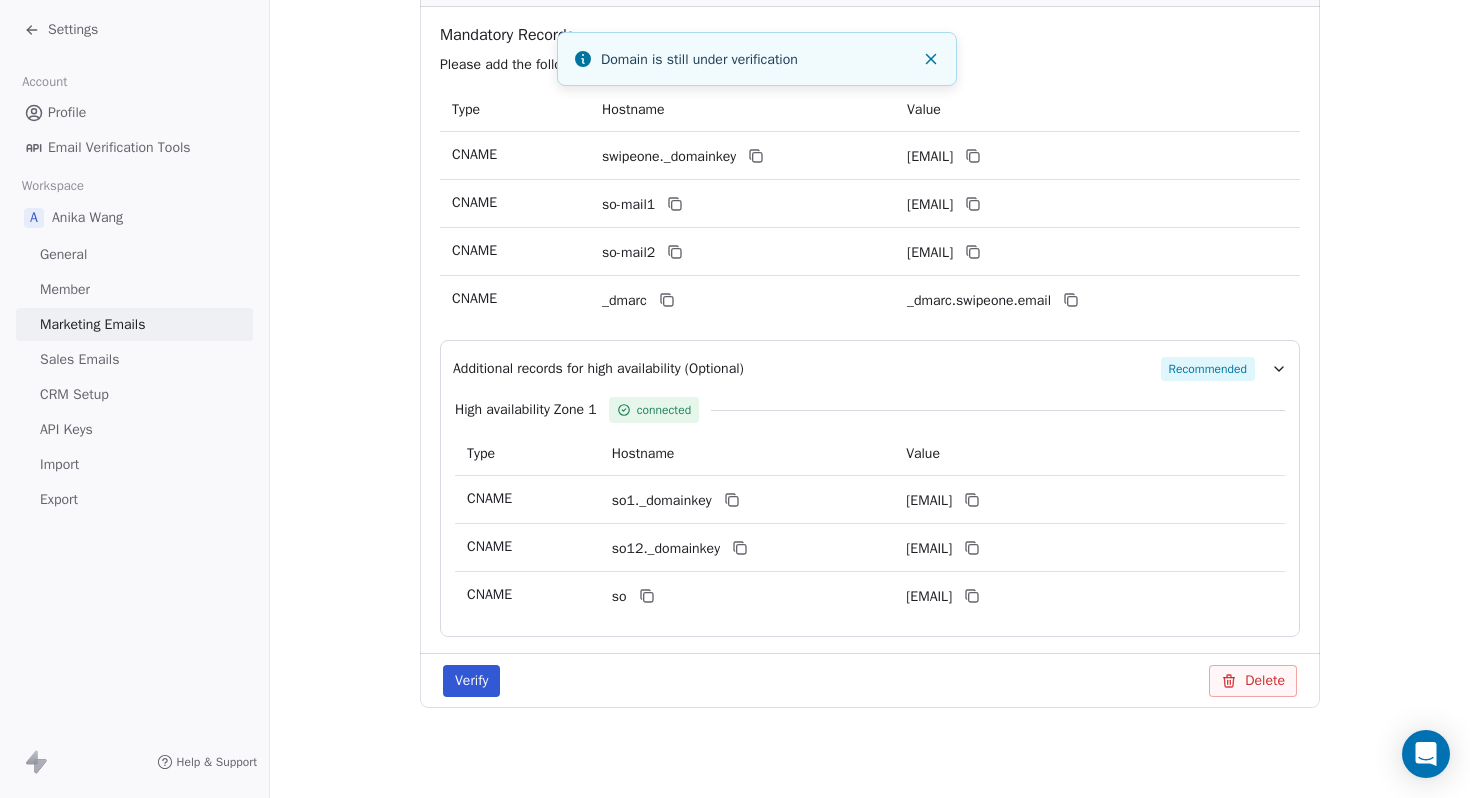 scroll, scrollTop: 356, scrollLeft: 0, axis: vertical 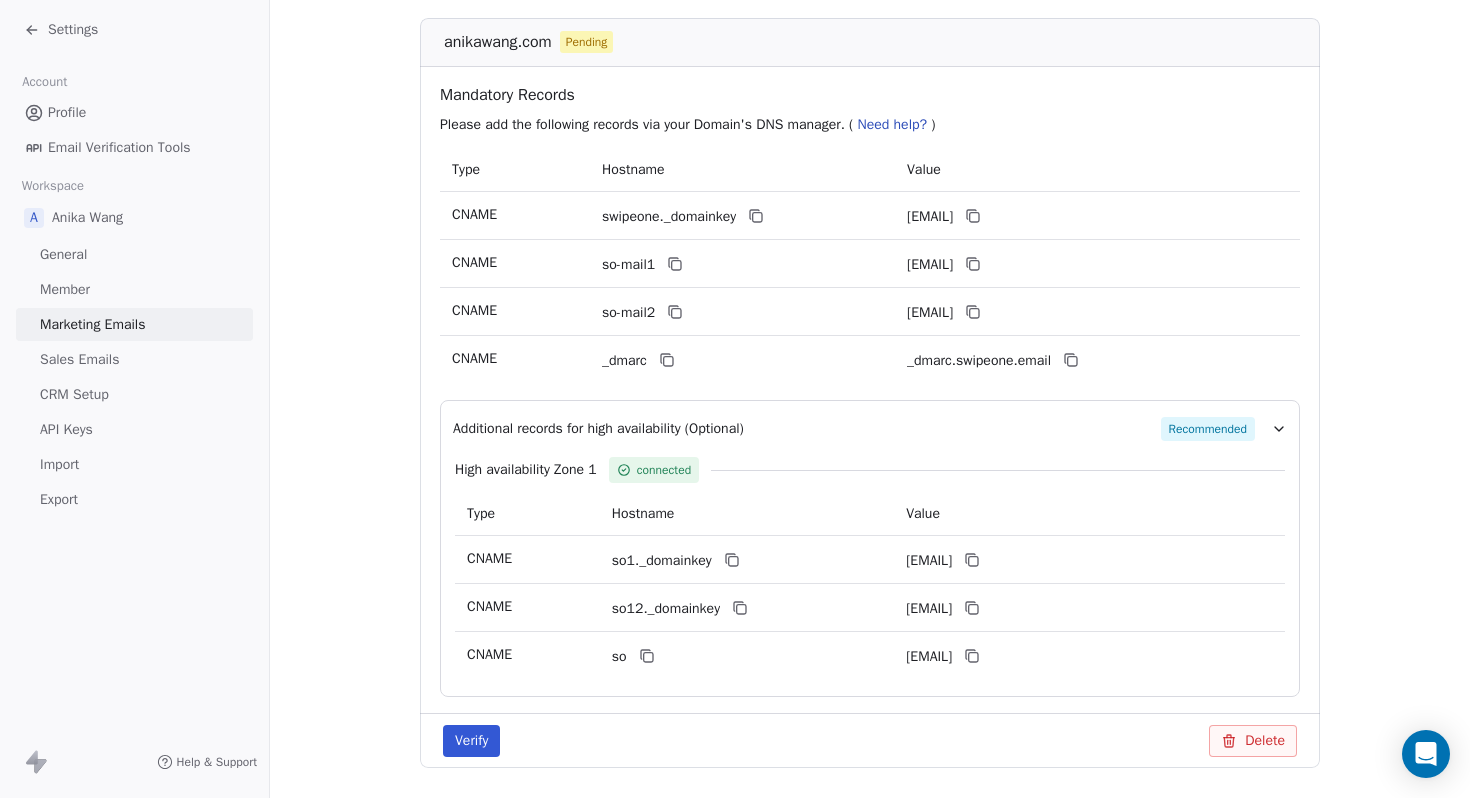 click 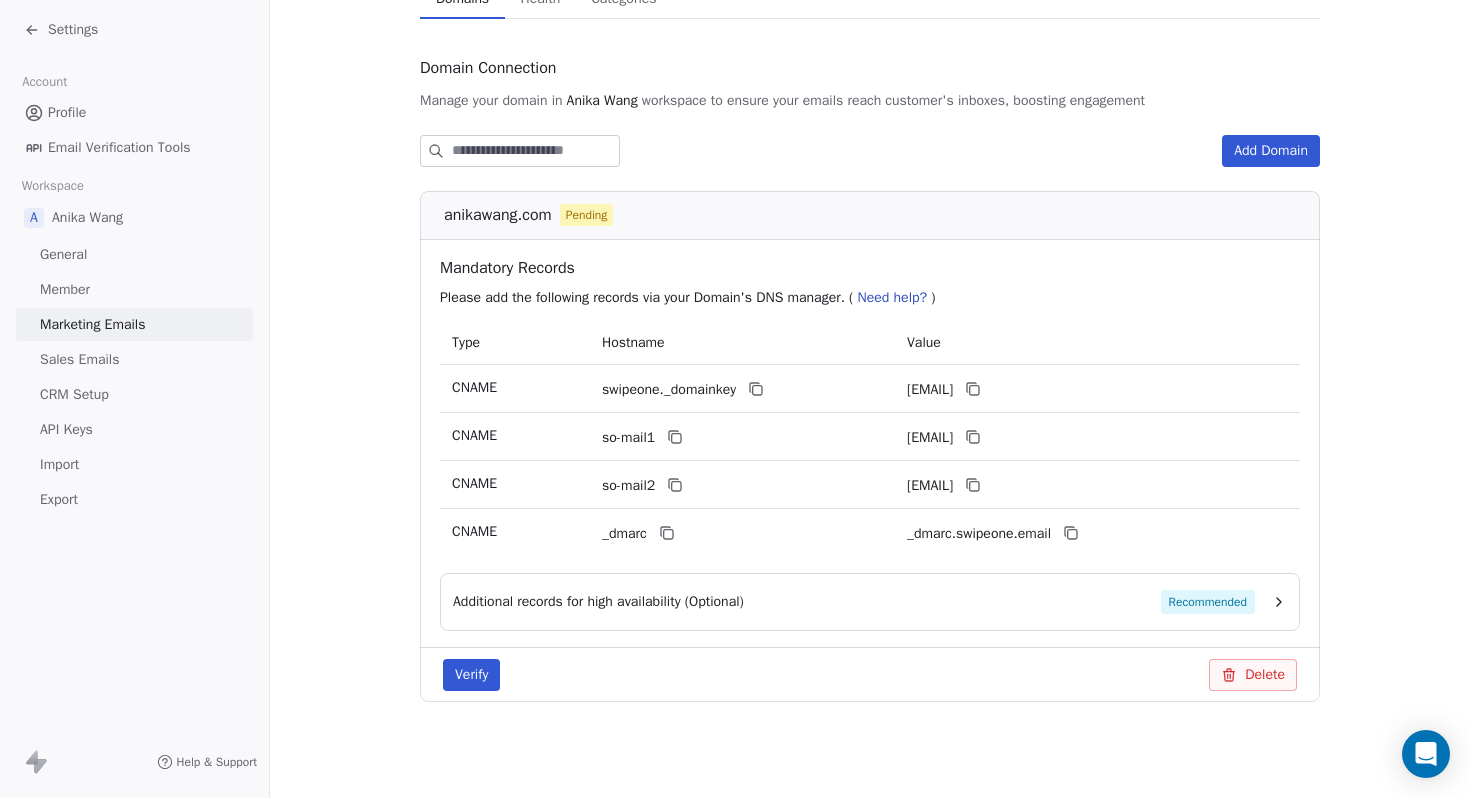 click 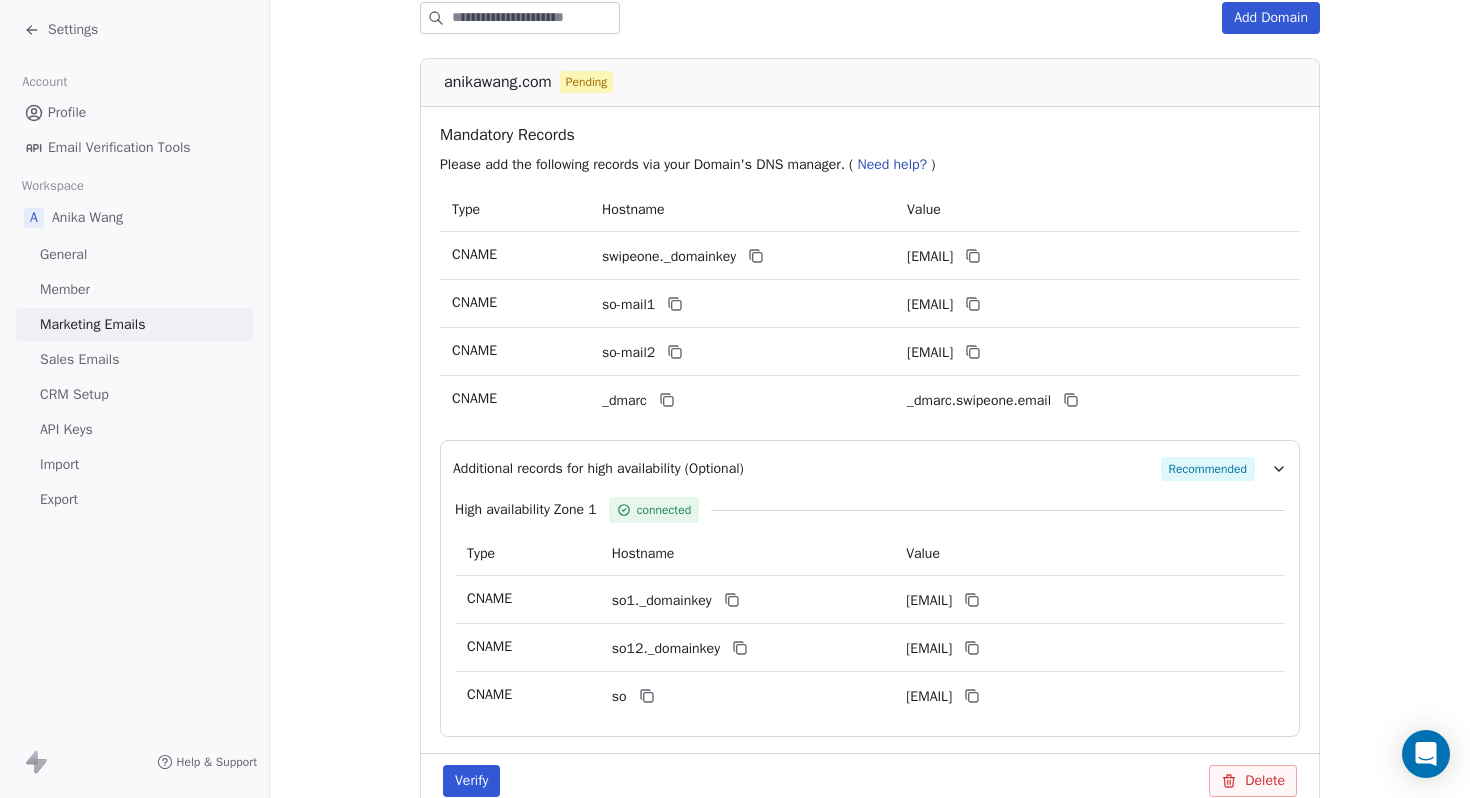scroll, scrollTop: 276, scrollLeft: 0, axis: vertical 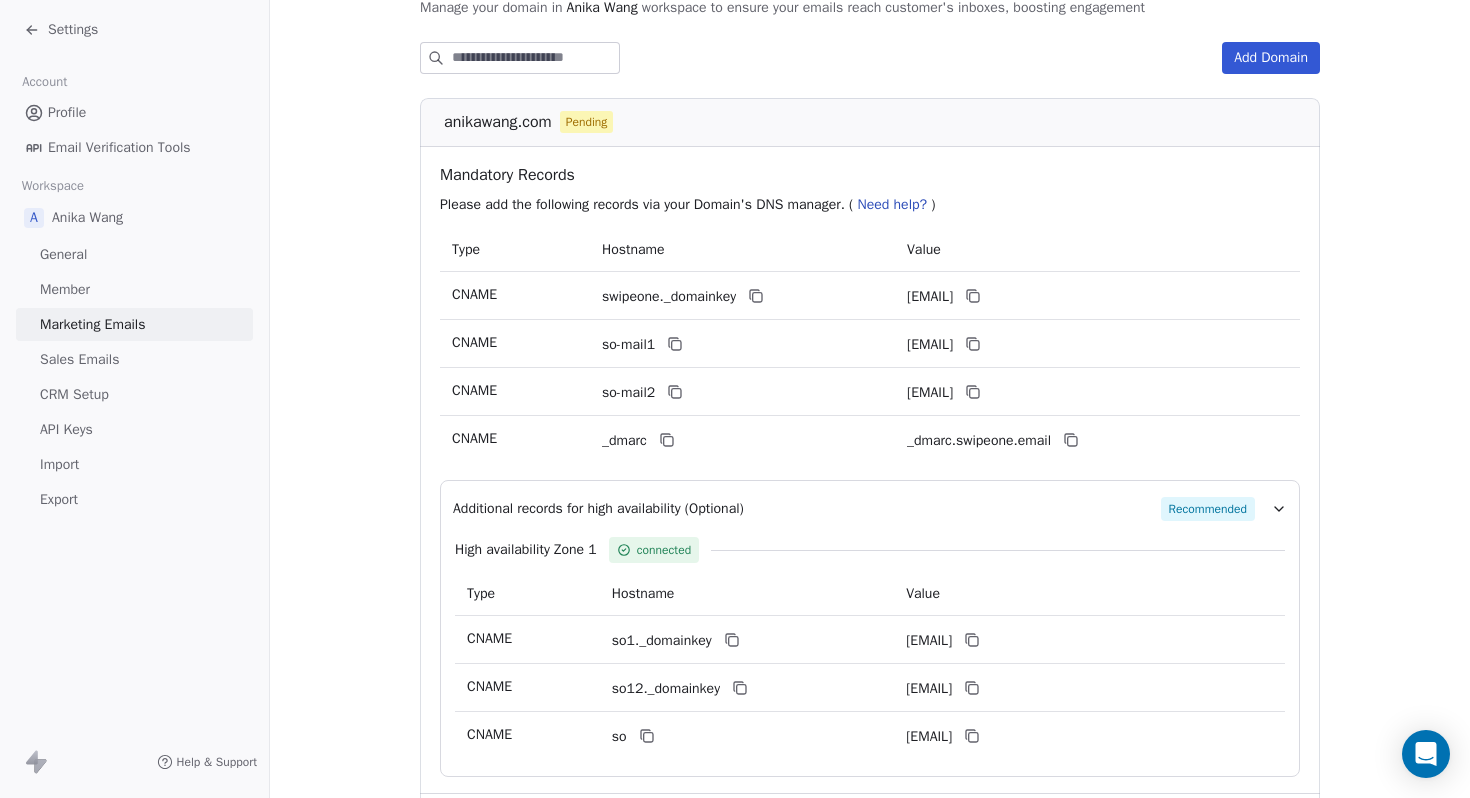 click on "Please add the following records via your Domain's DNS manager. (   Need help?   )" at bounding box center [874, 205] 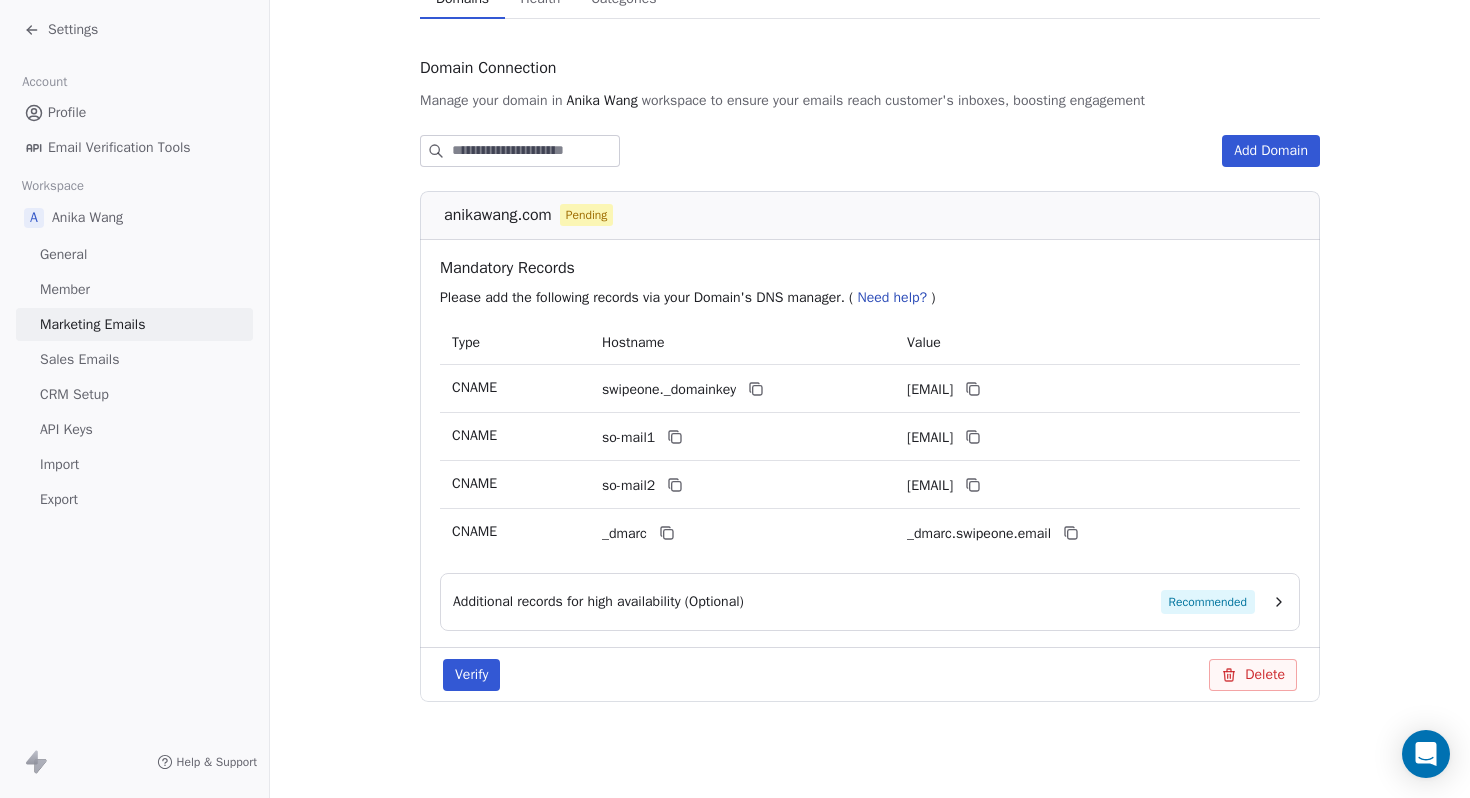 click on "Settings" at bounding box center [73, 30] 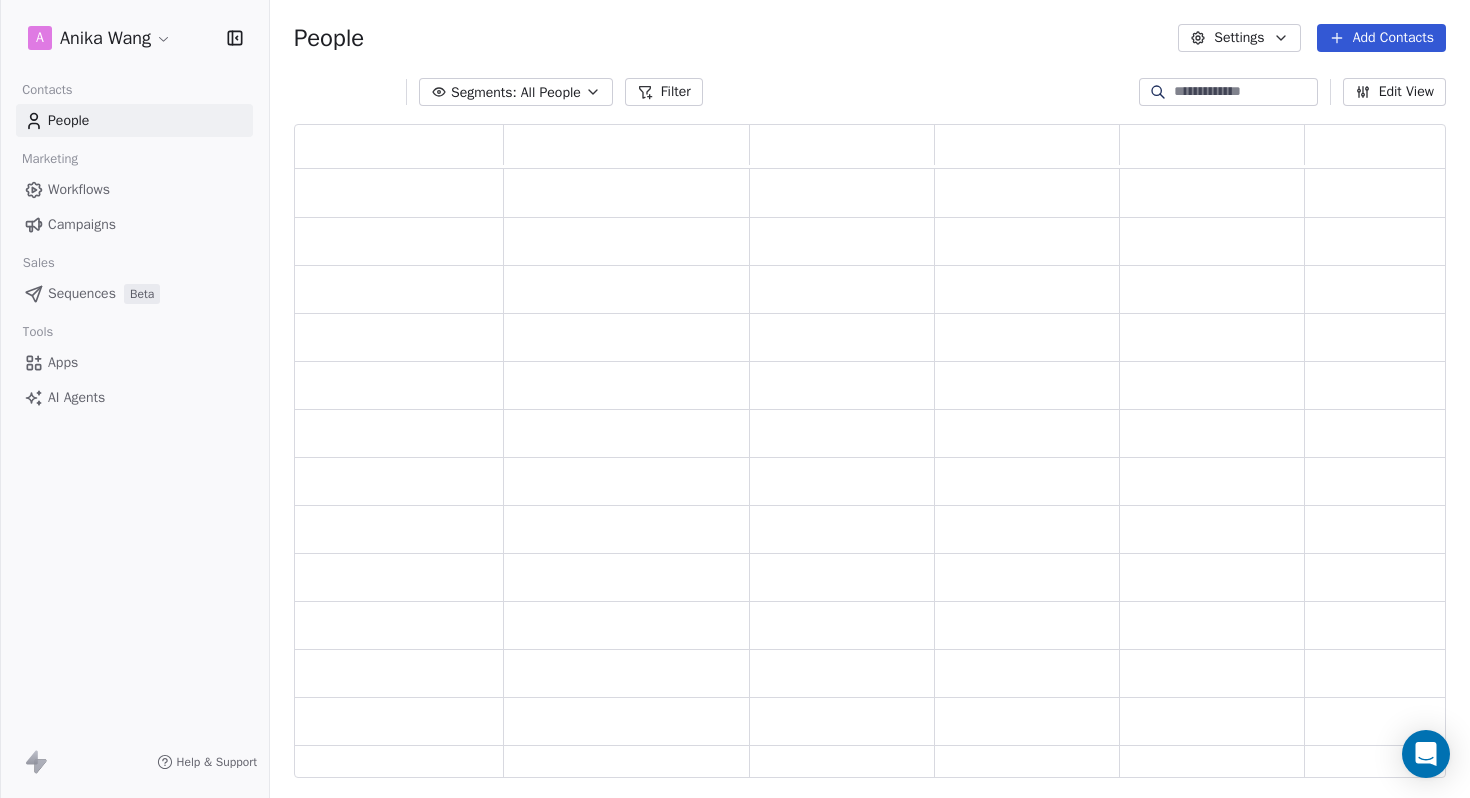 scroll, scrollTop: 16, scrollLeft: 16, axis: both 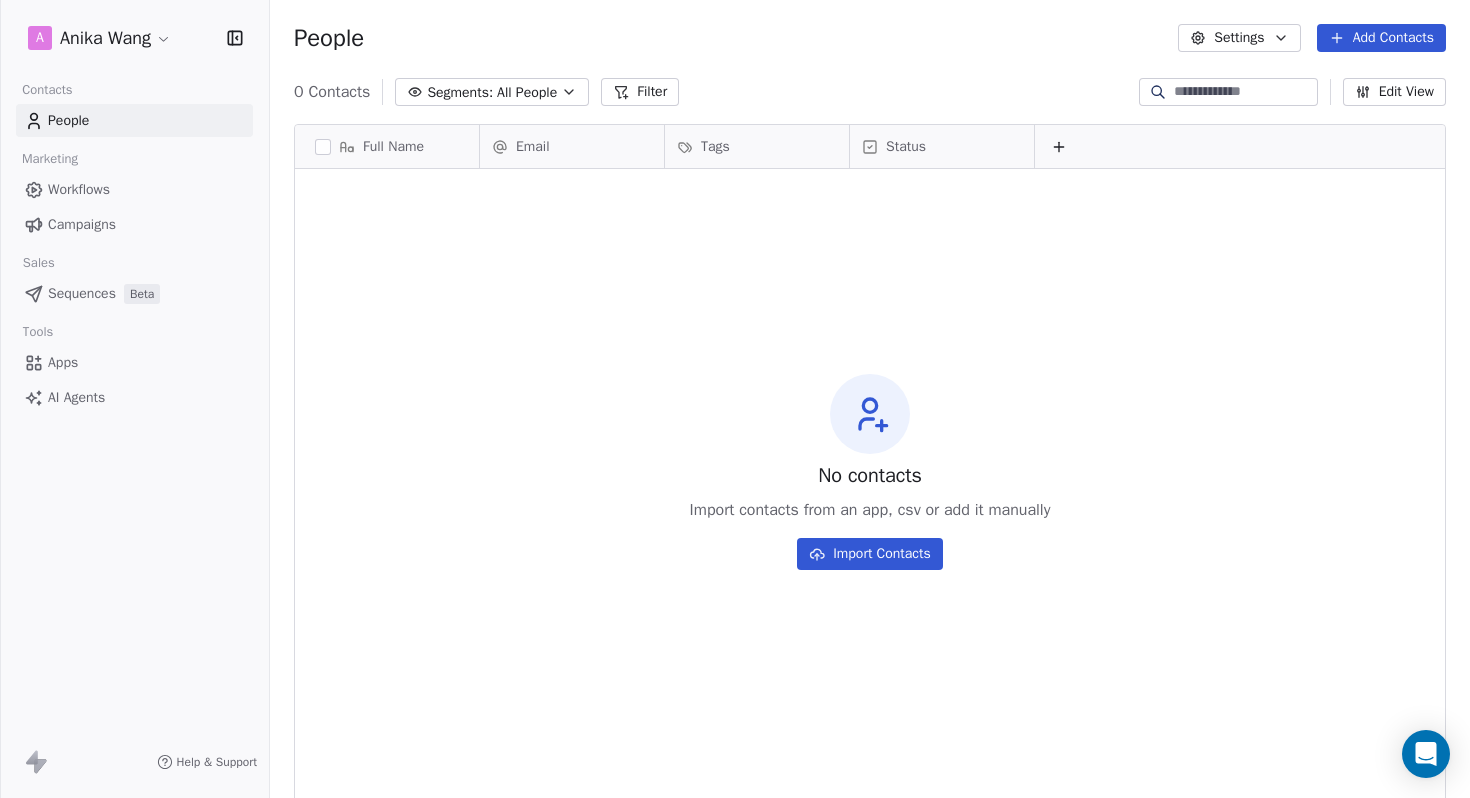 click on "Workflows" at bounding box center [79, 189] 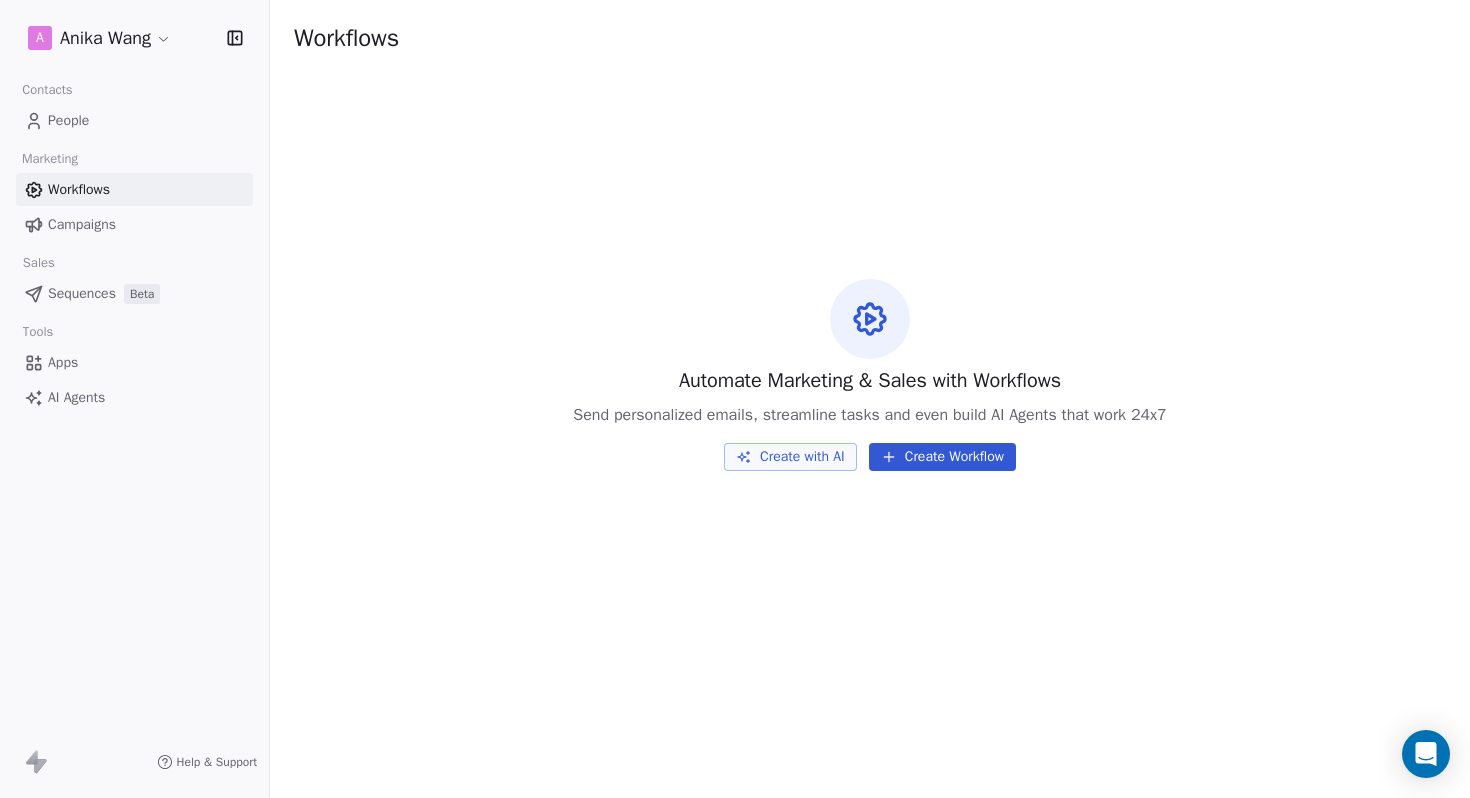 click on "People" at bounding box center [68, 120] 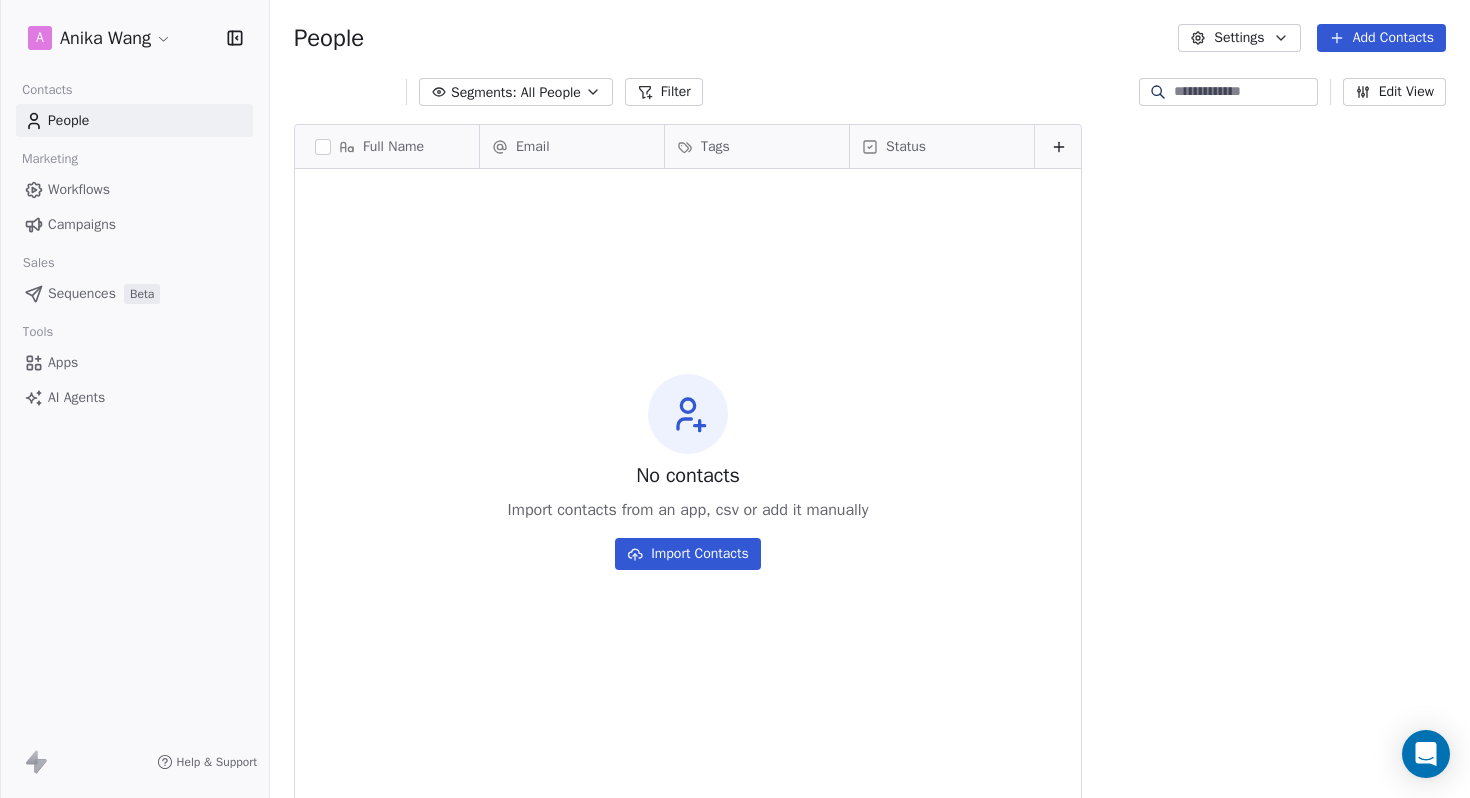 scroll, scrollTop: 16, scrollLeft: 16, axis: both 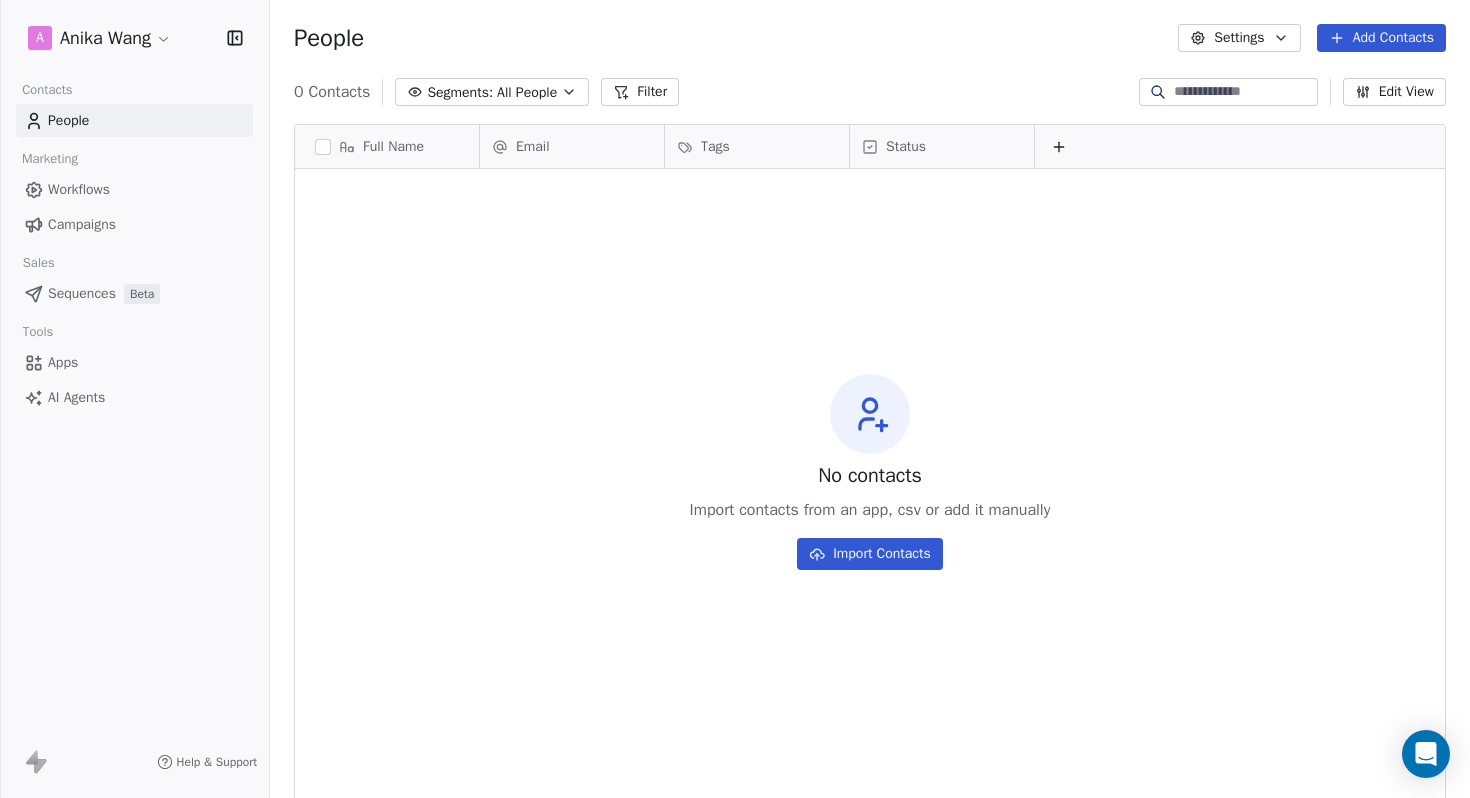 click on "All People" at bounding box center (527, 92) 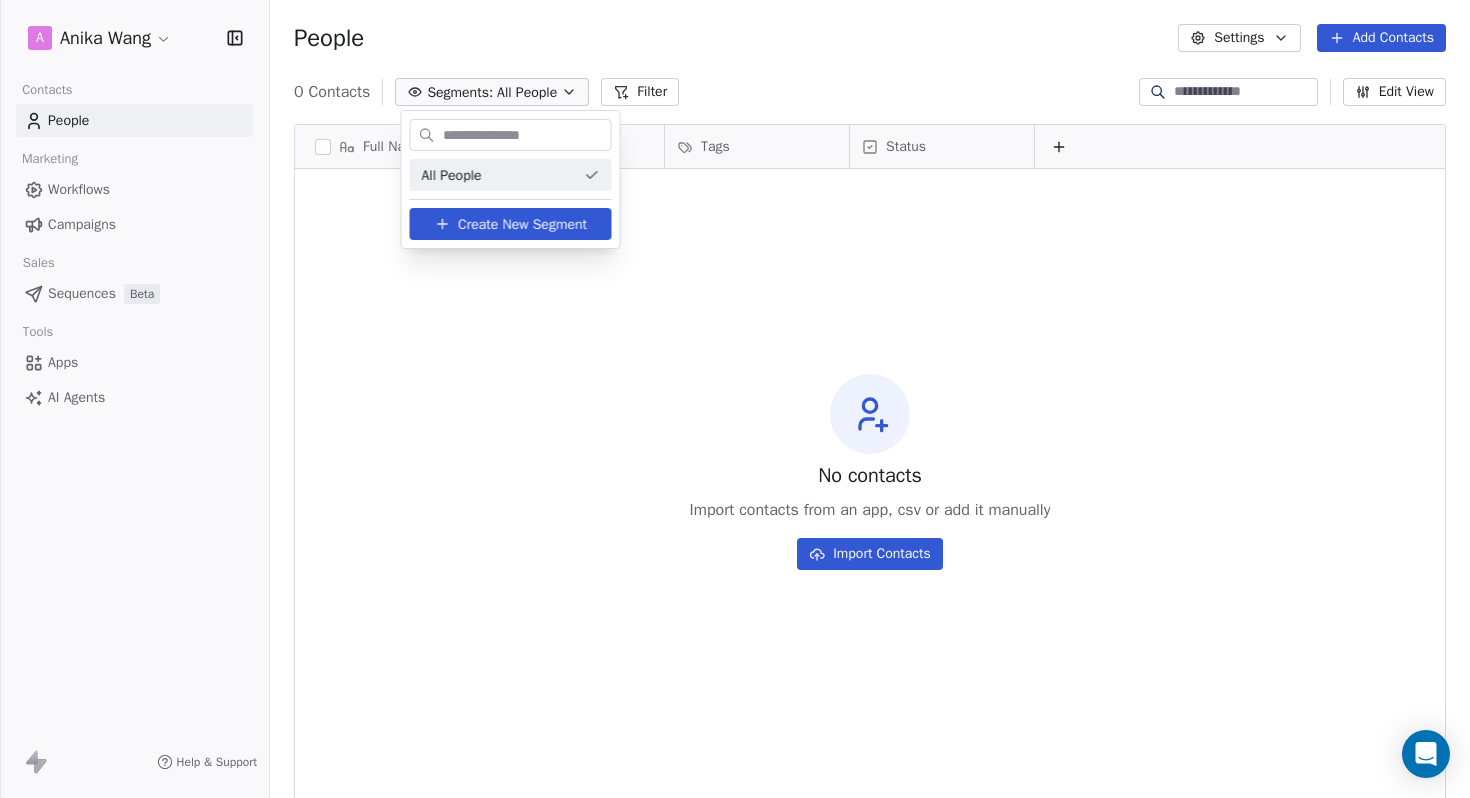 click on "A Anika Wang Contacts People Marketing Workflows Campaigns Sales Sequences Beta Tools Apps AI Agents Help & Support People Settings  Add Contacts 0 Contacts Segments: All People Filter  Edit View Tag Add to Sequence Export Full Name Email Tags Status
To pick up a draggable item, press the space bar.
While dragging, use the arrow keys to move the item.
Press space again to drop the item in its new position, or press escape to cancel.
No contacts Import contacts from an app, csv or add it manually   Import Contacts
All People Create New Segment" at bounding box center [735, 474] 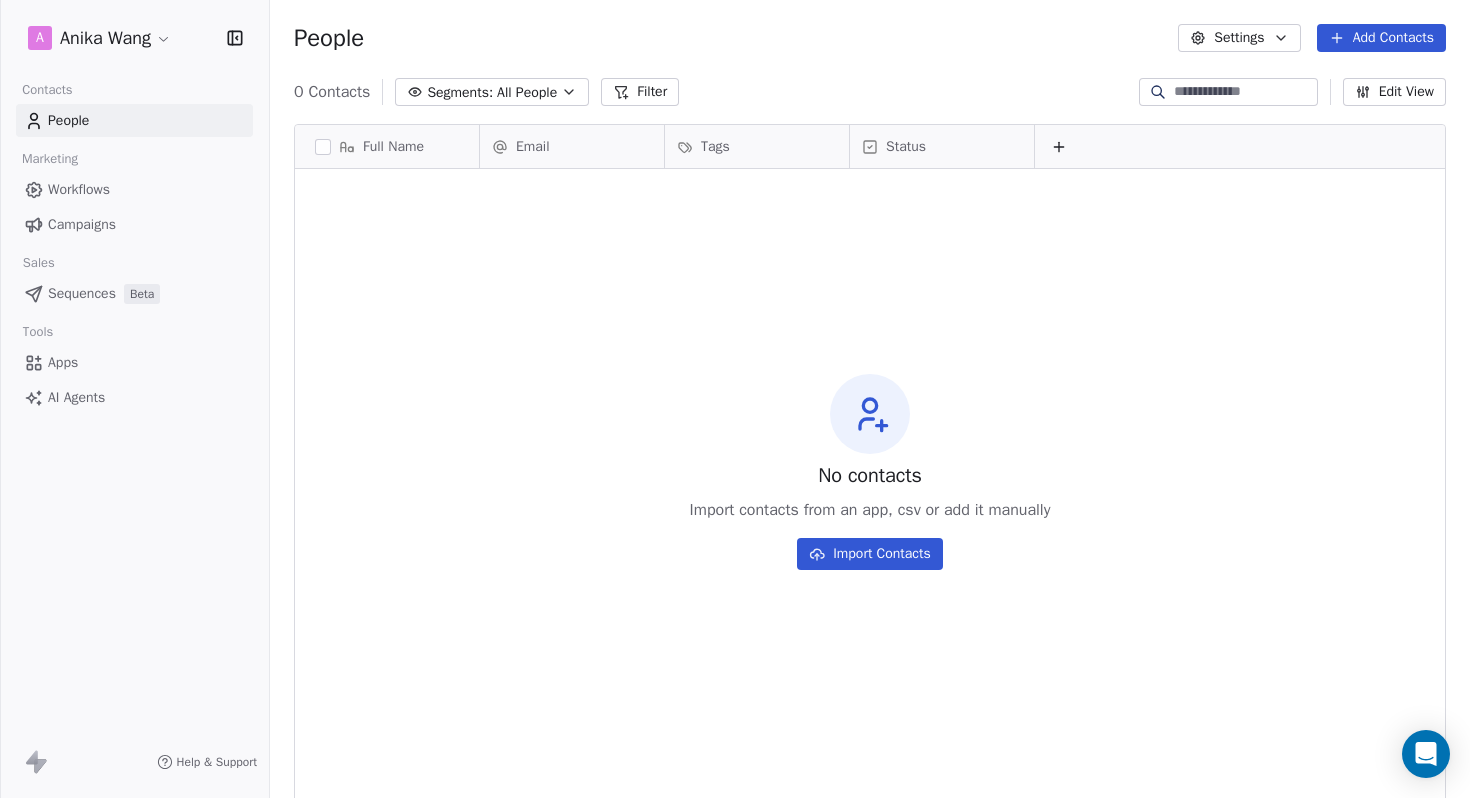 click on "Campaigns" at bounding box center [82, 224] 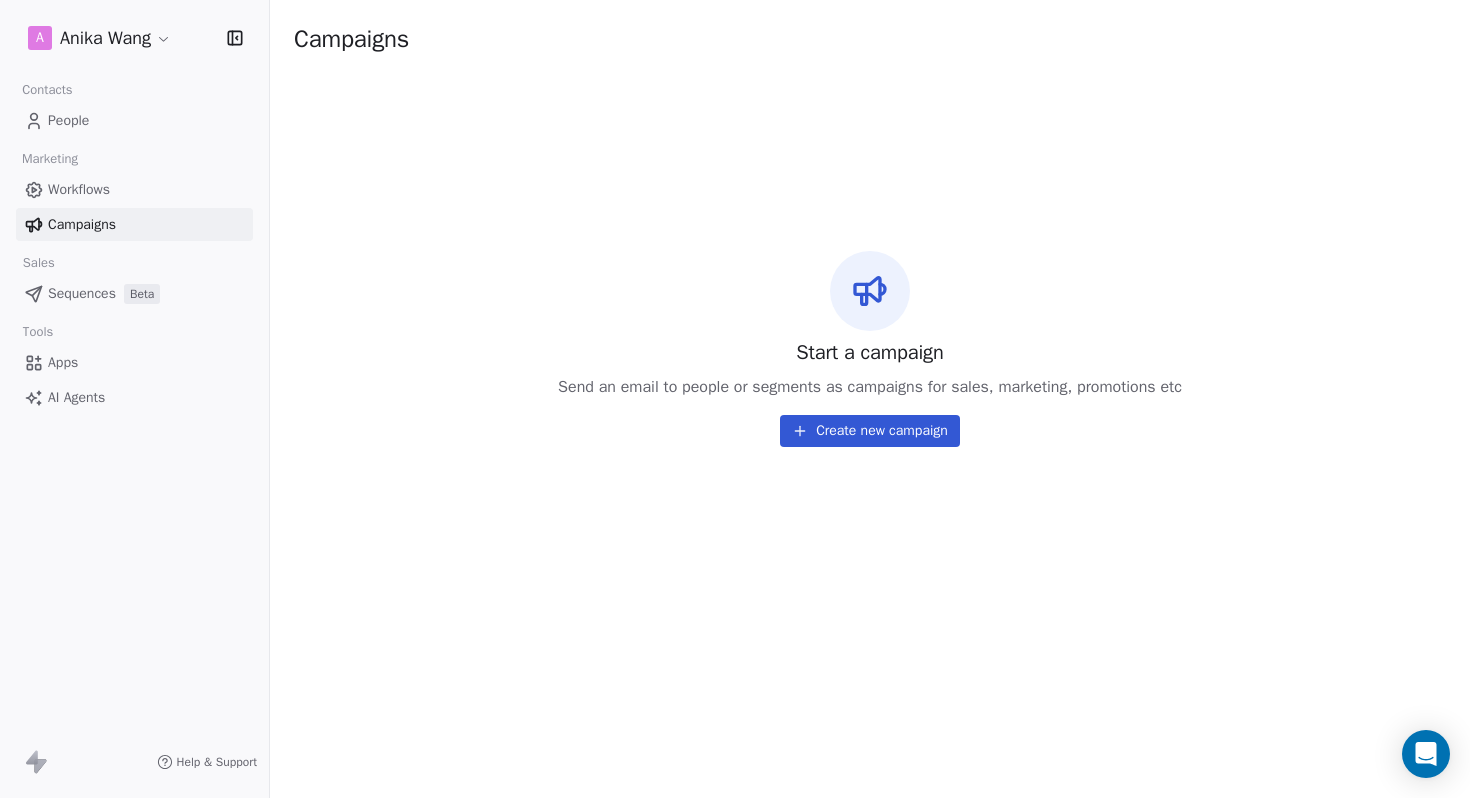 click on "Workflows" at bounding box center [79, 189] 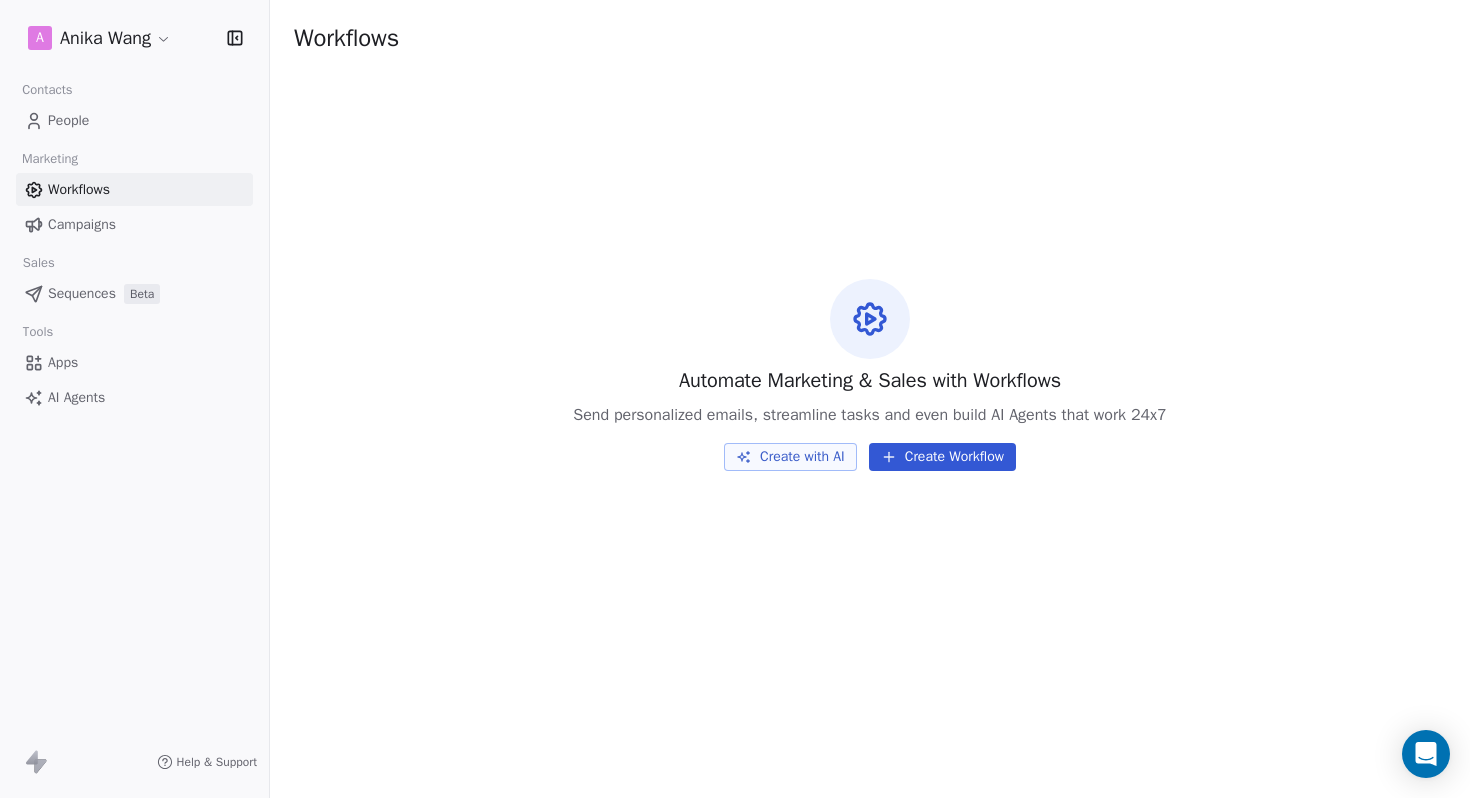 click on "Create Workflow" at bounding box center (942, 457) 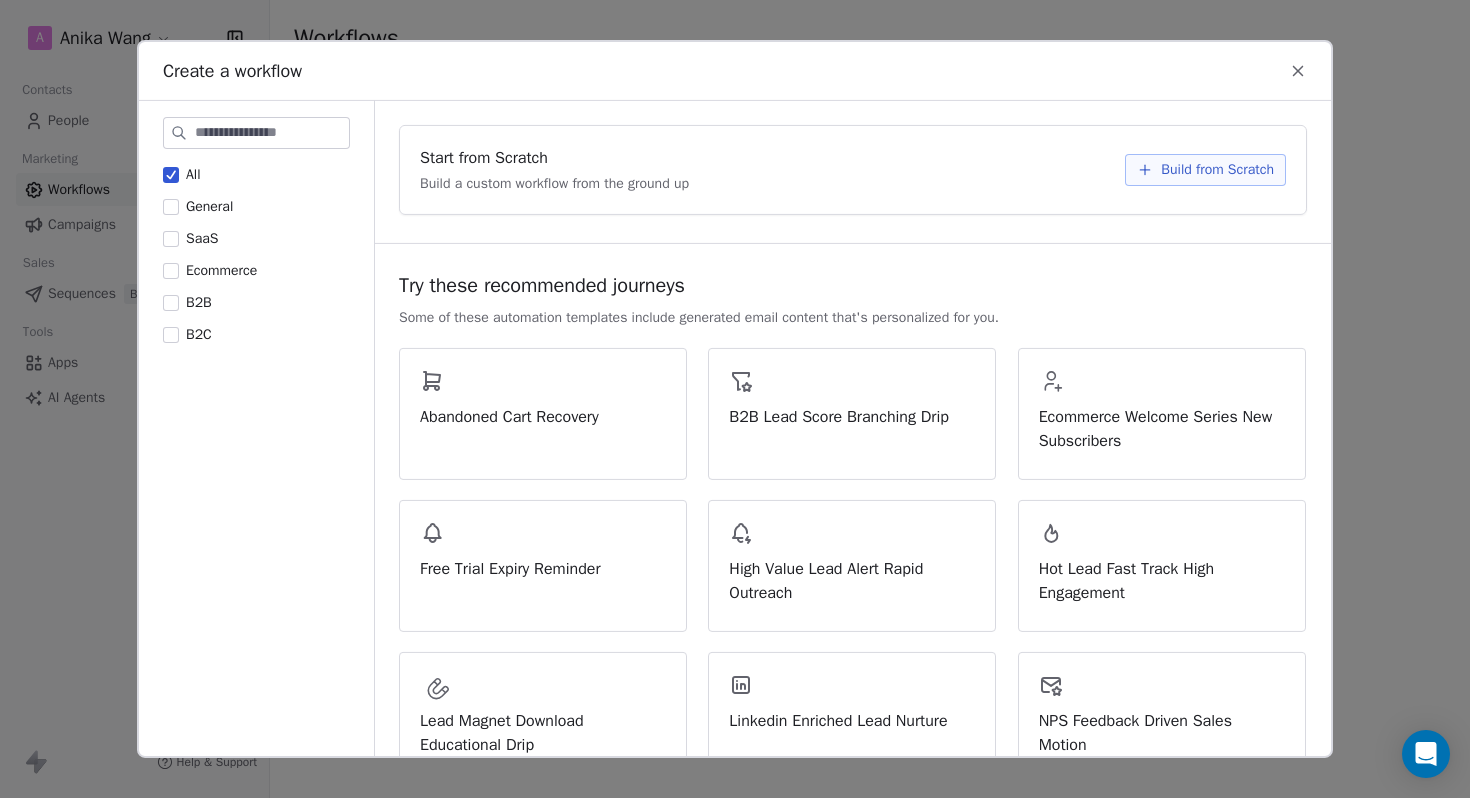 click on "Build from Scratch" at bounding box center [1217, 170] 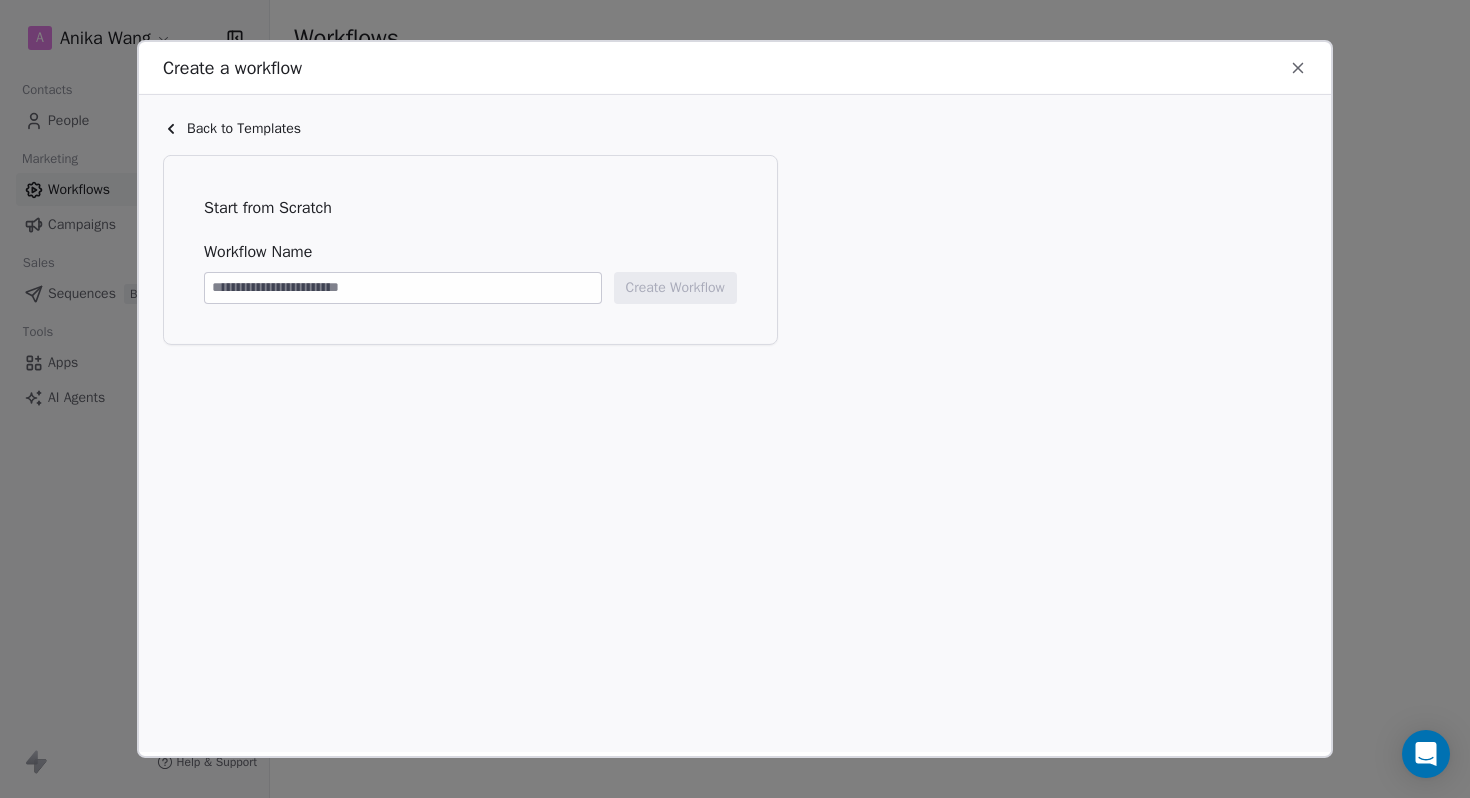 click at bounding box center (403, 288) 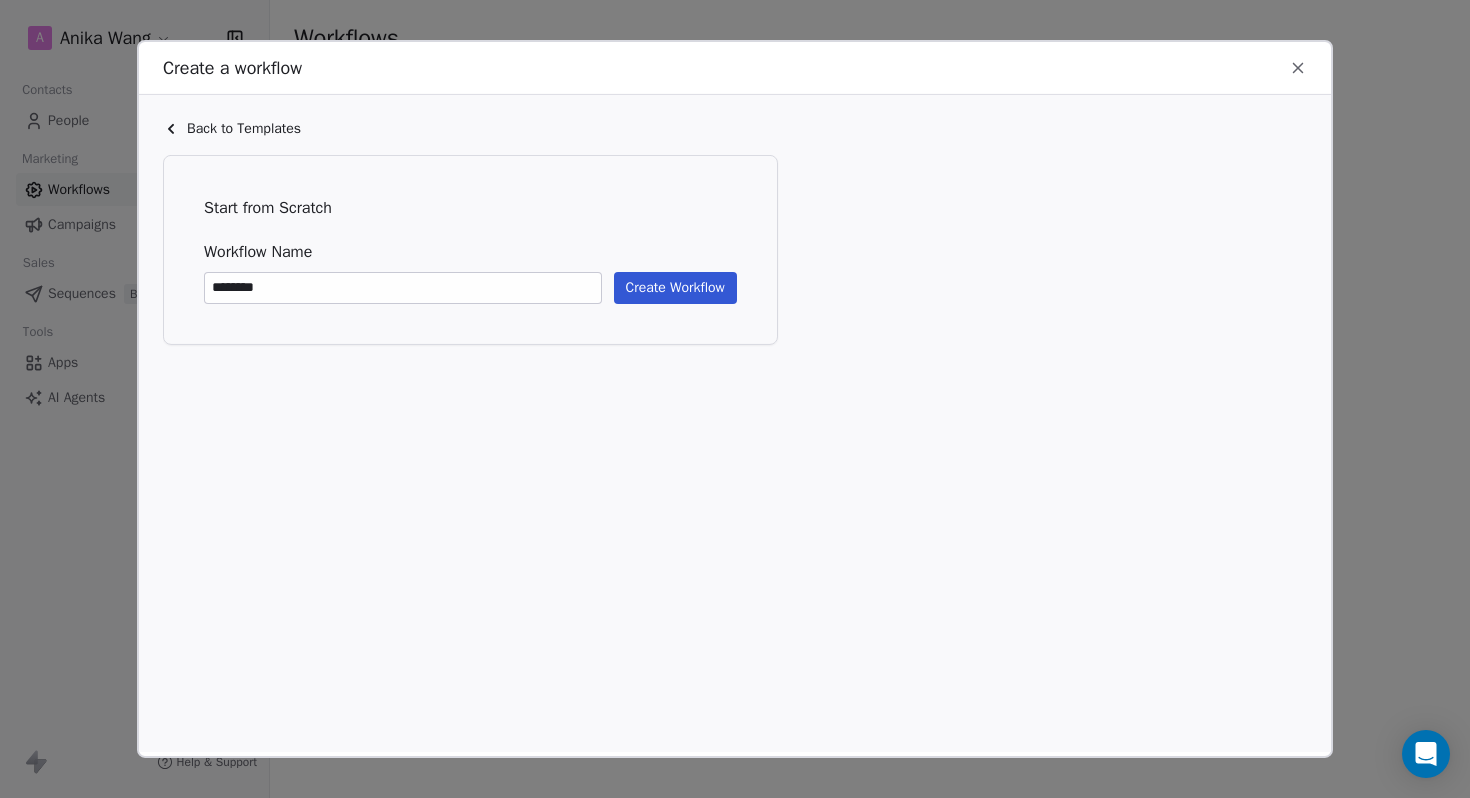 type on "********" 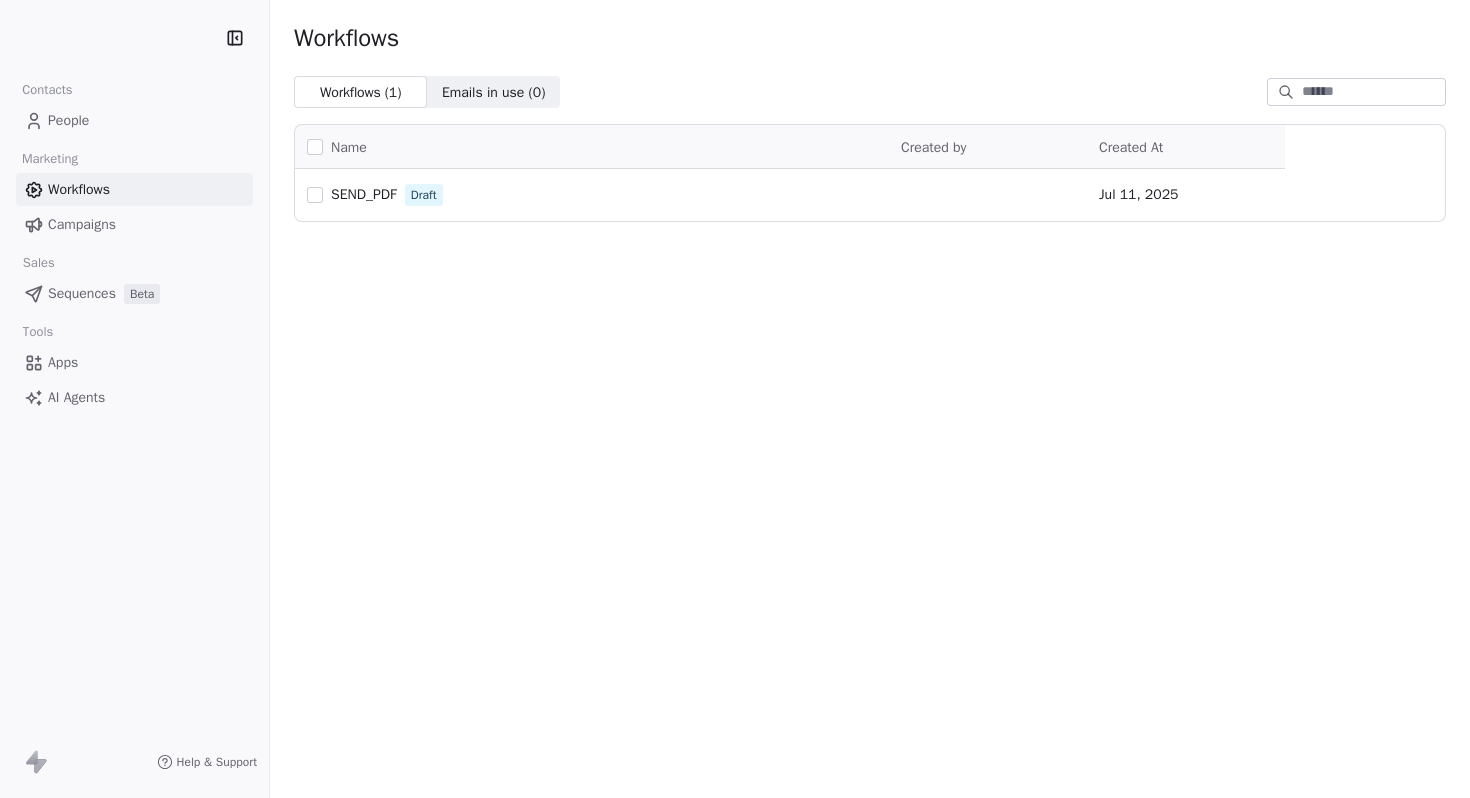 scroll, scrollTop: 0, scrollLeft: 0, axis: both 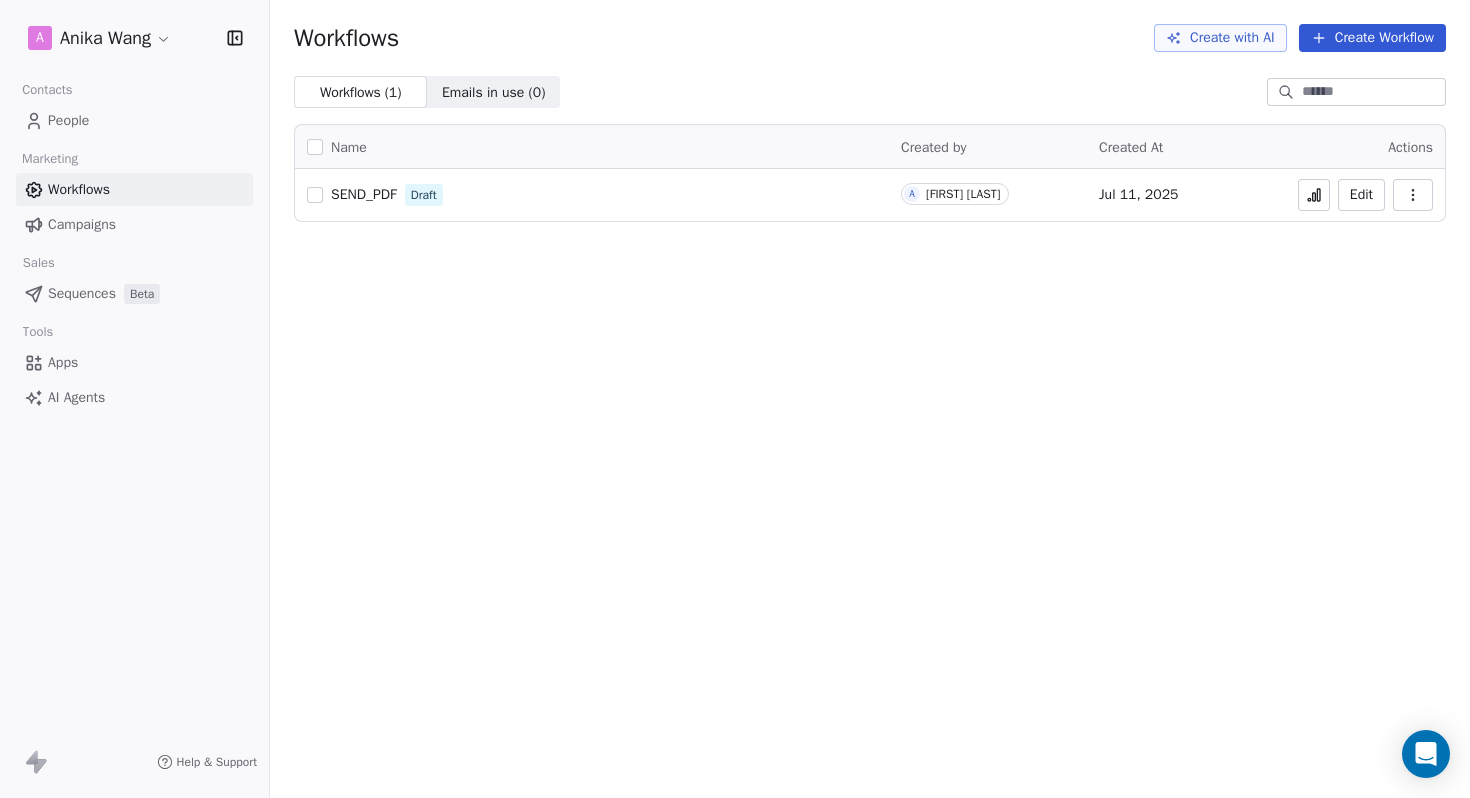 click on "Seiten-Audit A [FIRST] [LAST] Contacts People Marketing Workflows Campaigns Sales Sequences Beta Tools Apps AI Agents Help & Support Workflows Create with AI Create Workflow Workflows ( 1 ) Workflows ( 1 ) Emails in use ( 0 ) Emails in use ( 0 ) Name Created by Created At Actions SEND_PDF Draft A [FIRST] [LAST] [DATE] Edit" at bounding box center (735, 474) 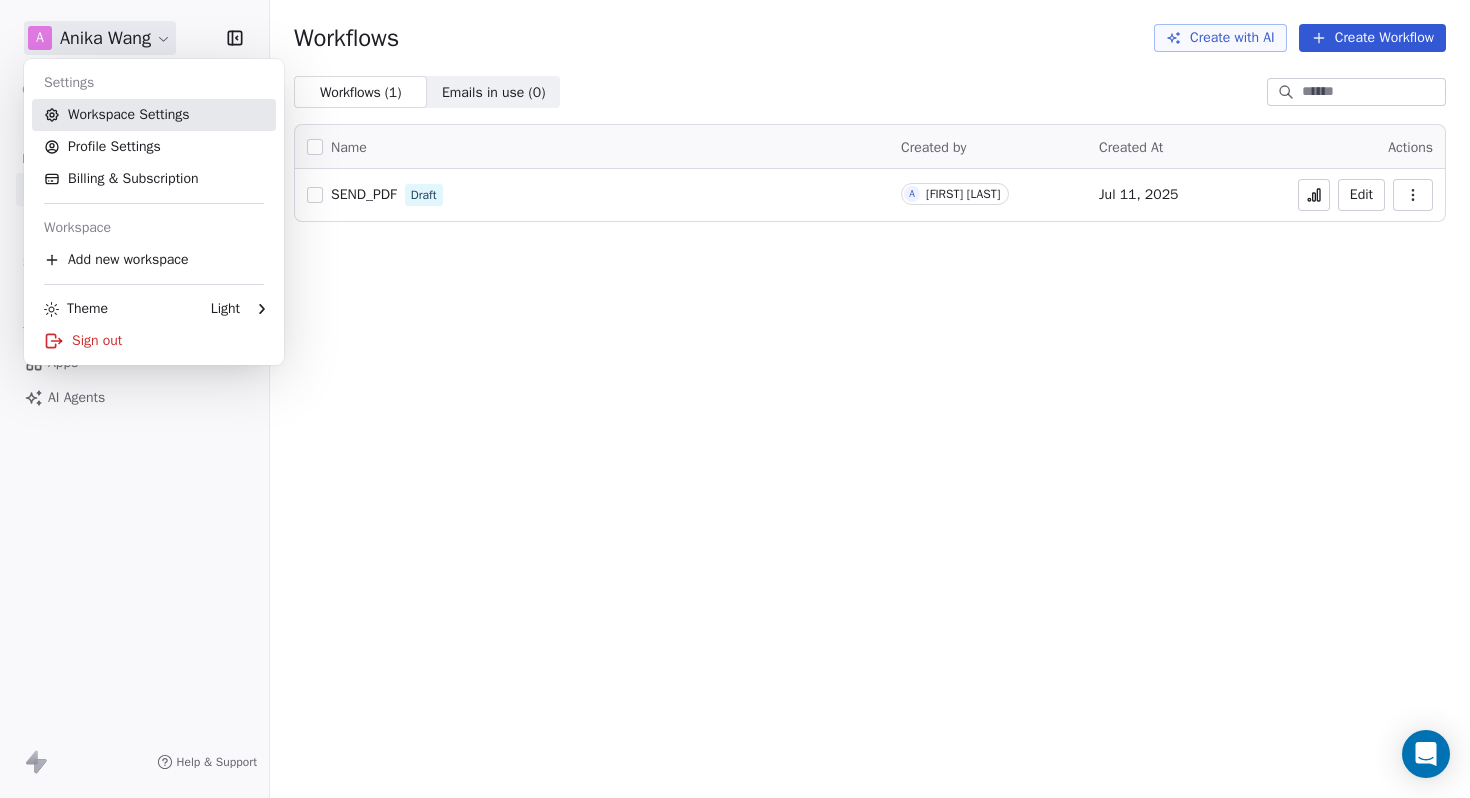 click on "Workspace Settings" at bounding box center [154, 115] 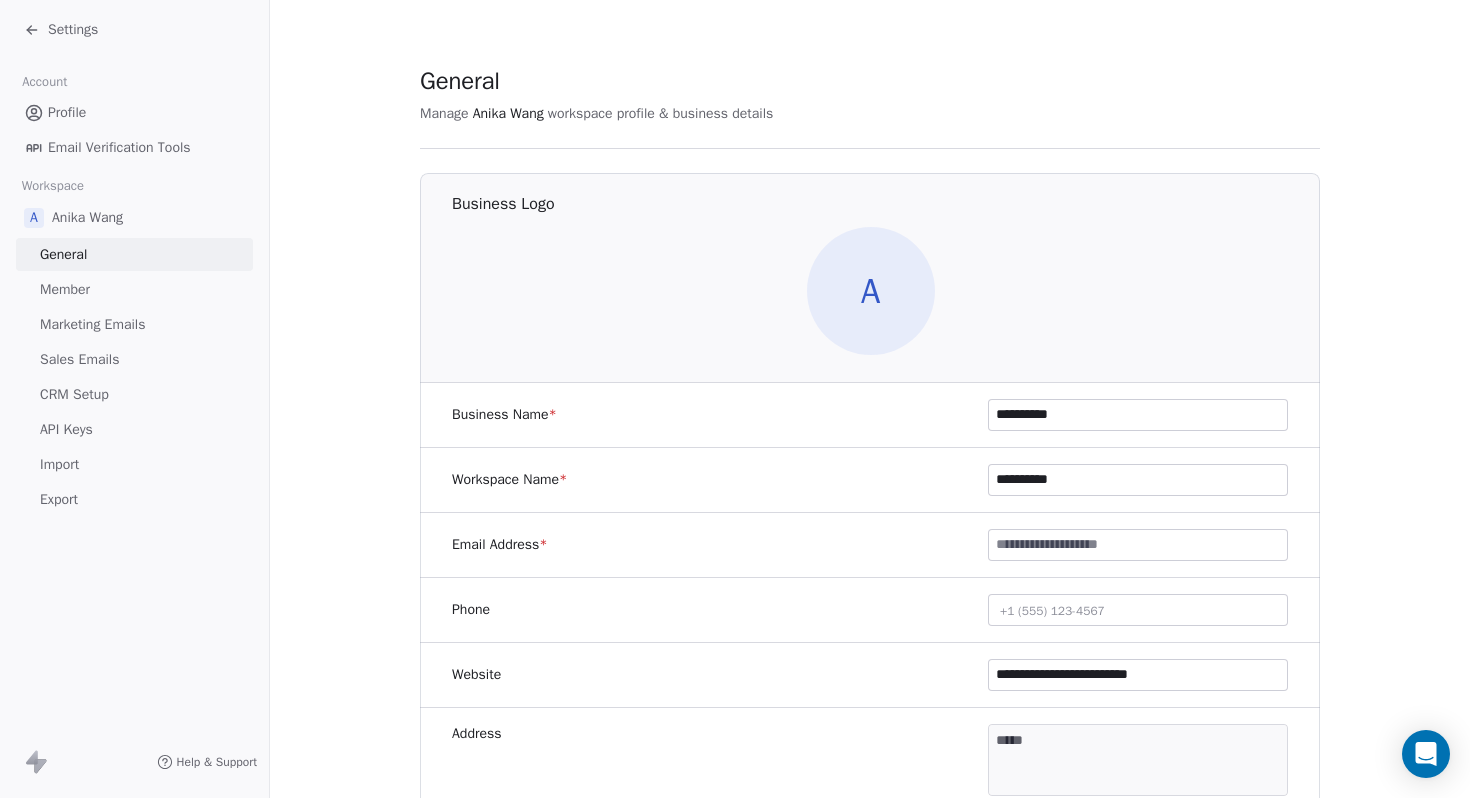 click on "Marketing Emails" at bounding box center (92, 324) 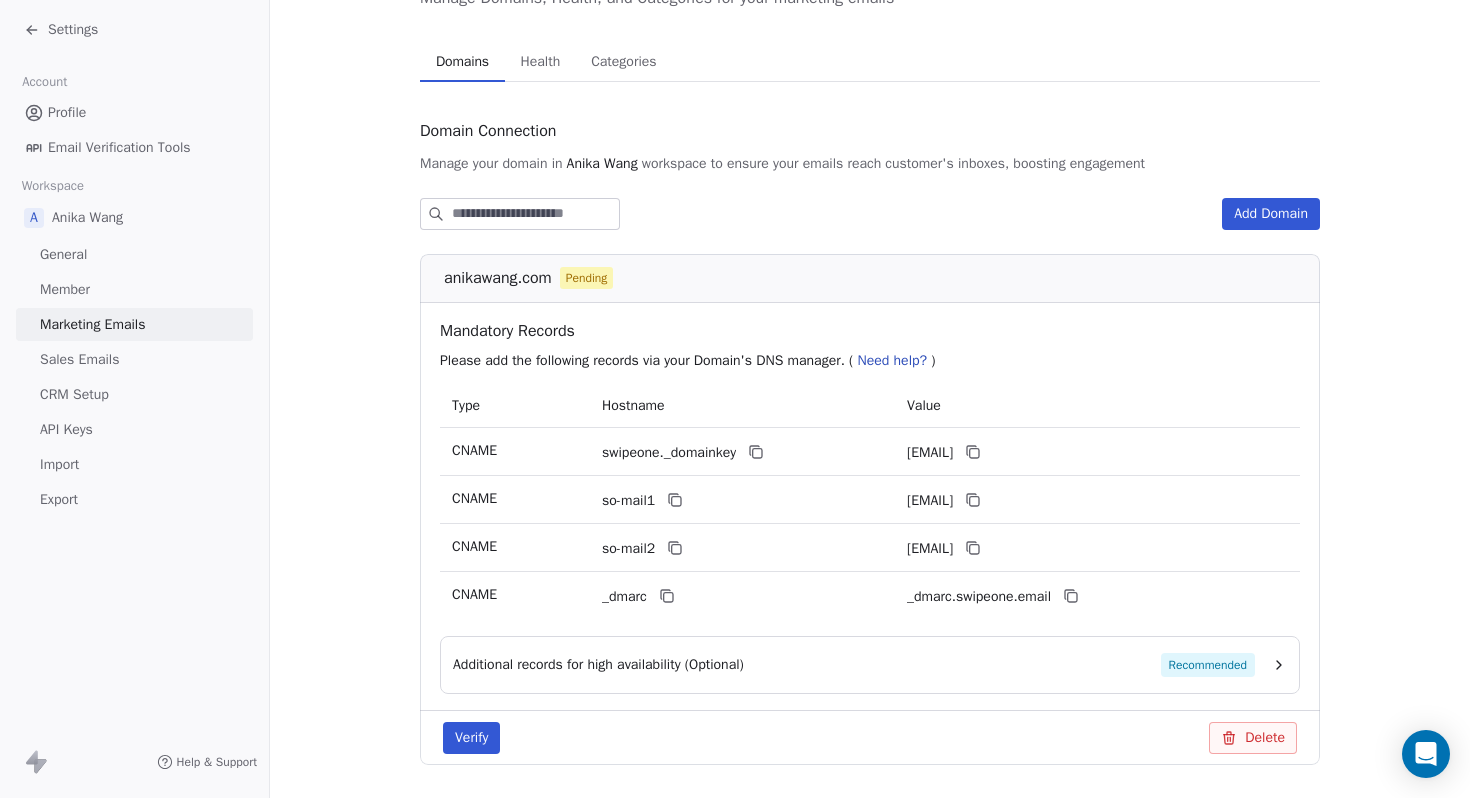 scroll, scrollTop: 140, scrollLeft: 0, axis: vertical 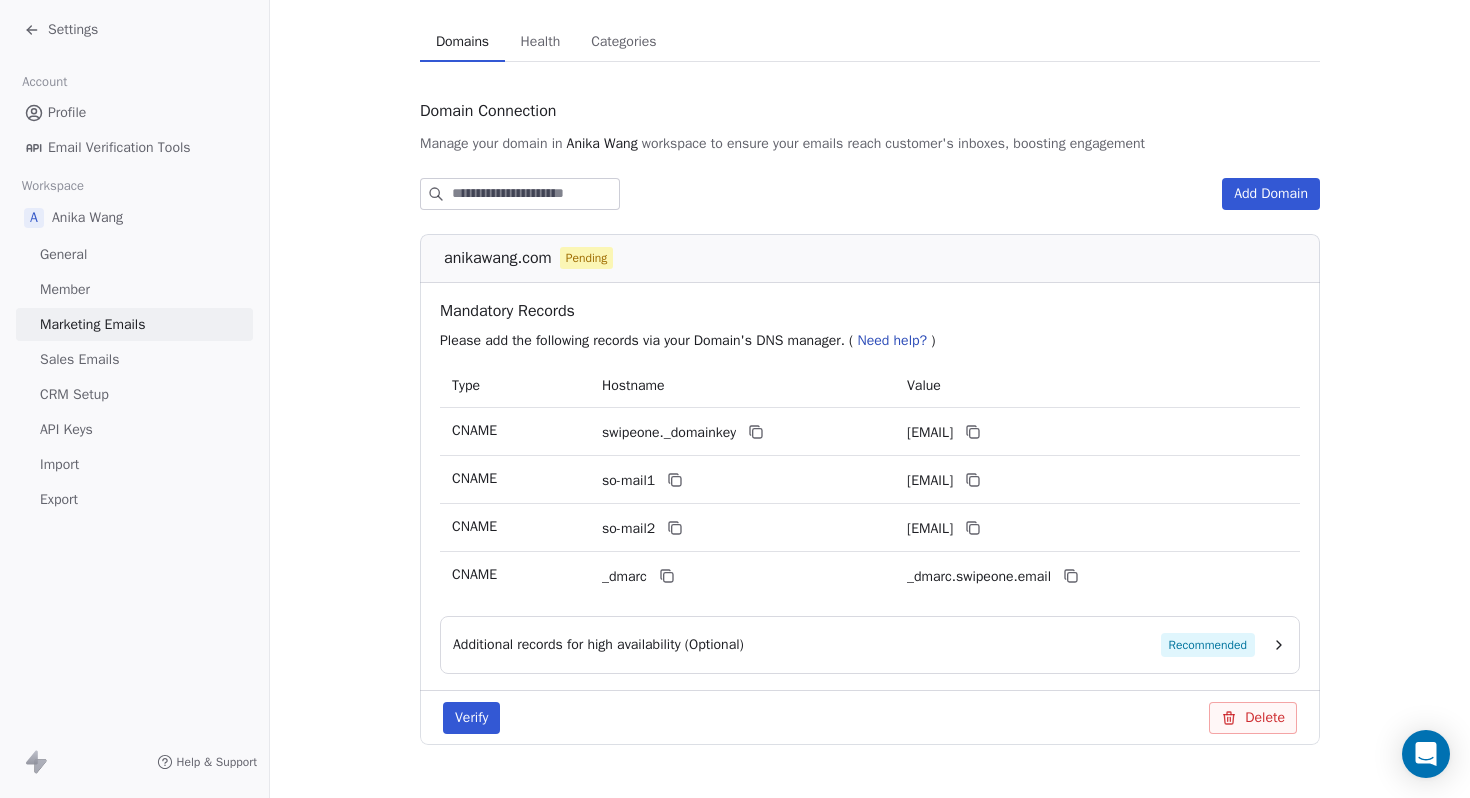 click on "Verify" at bounding box center [471, 718] 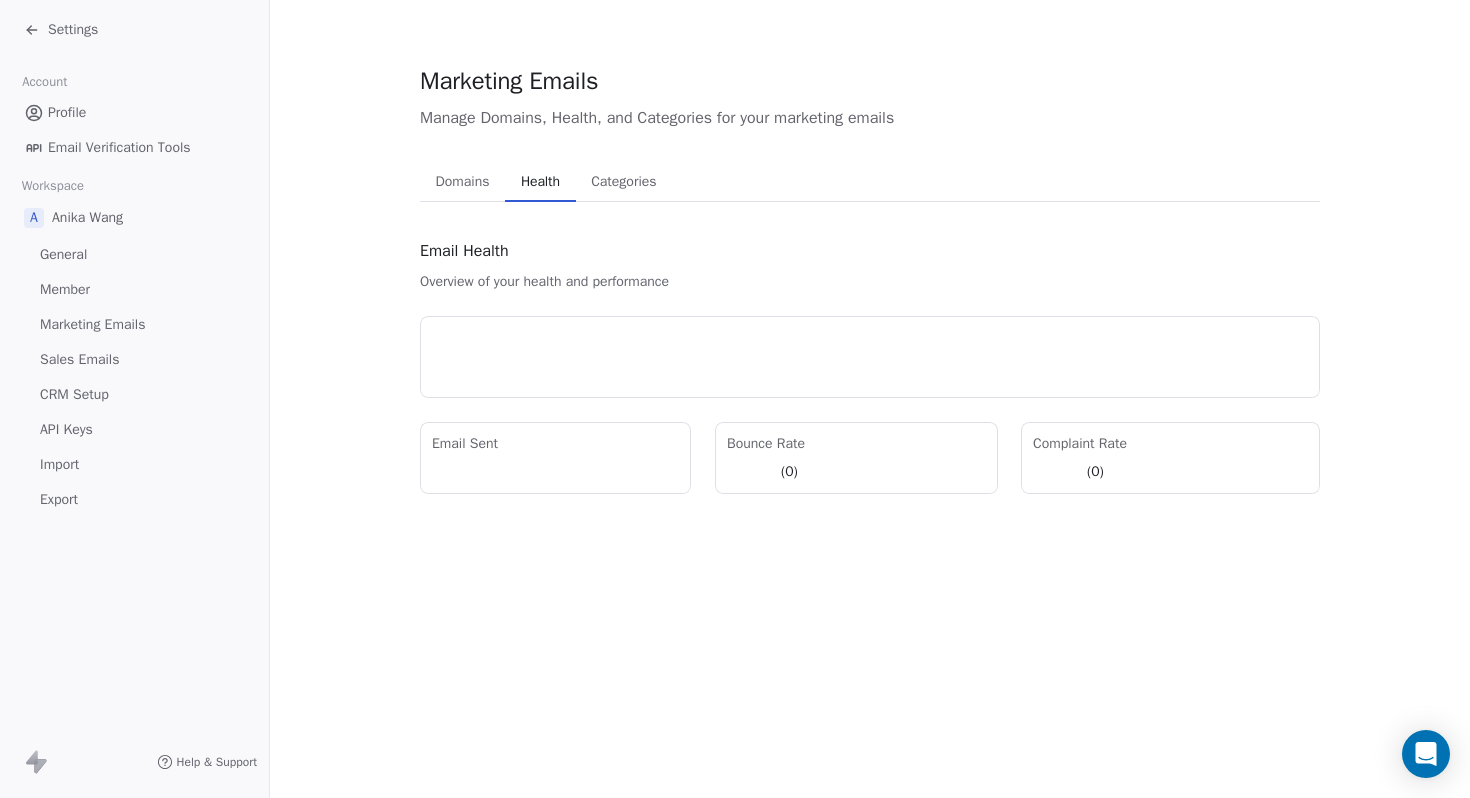 scroll, scrollTop: 0, scrollLeft: 0, axis: both 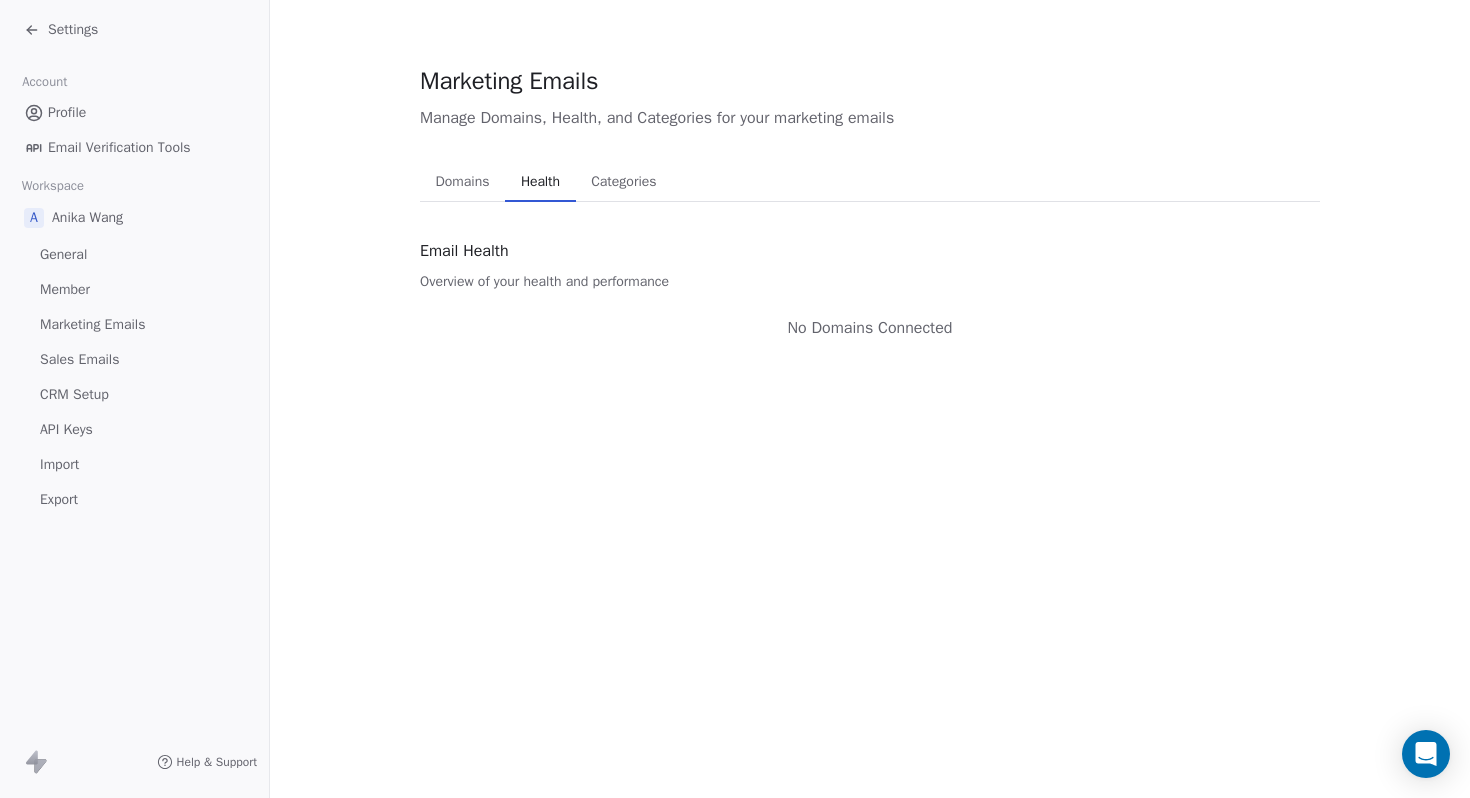 click on "Categories" at bounding box center (623, 182) 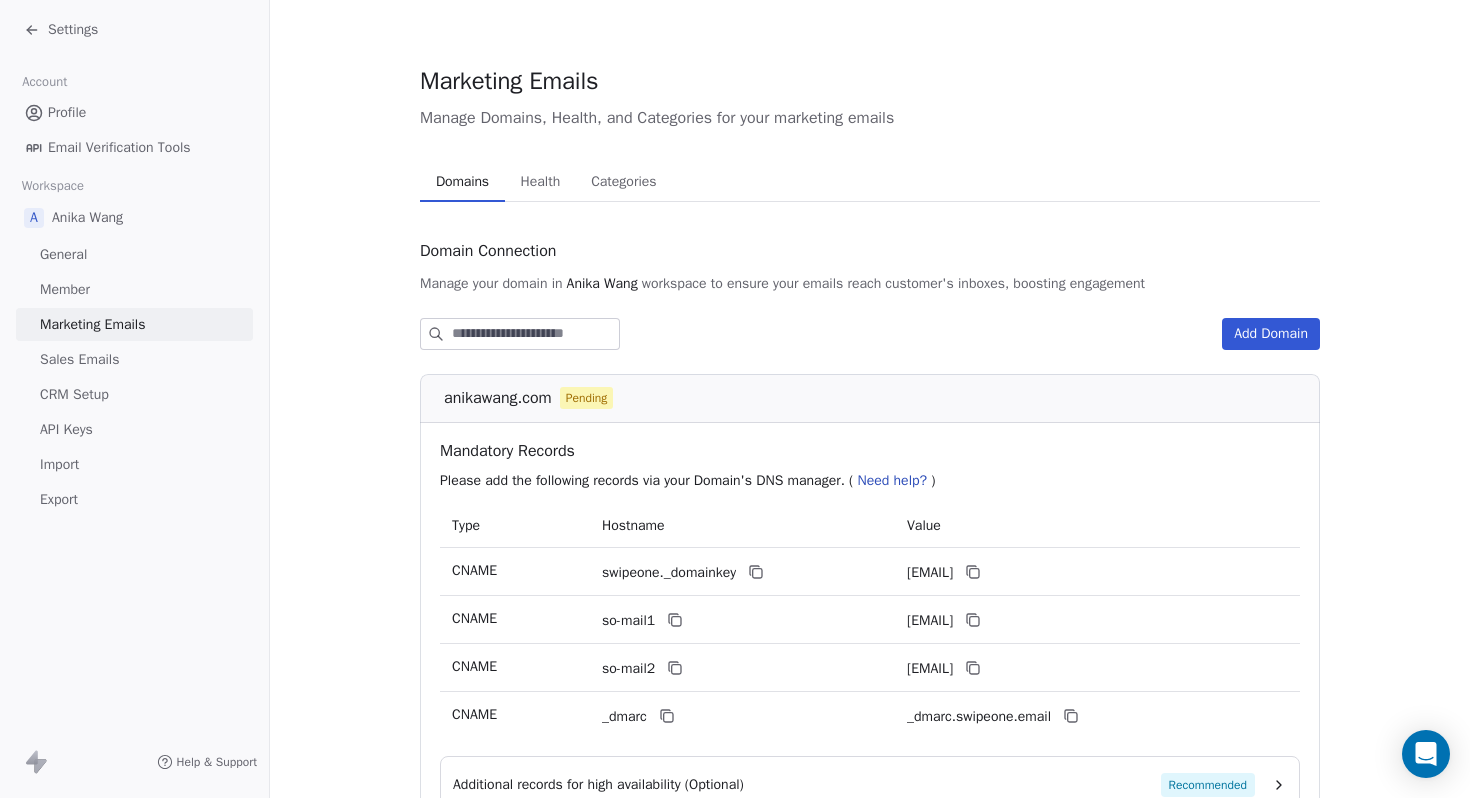 drag, startPoint x: 453, startPoint y: 186, endPoint x: 473, endPoint y: 182, distance: 20.396078 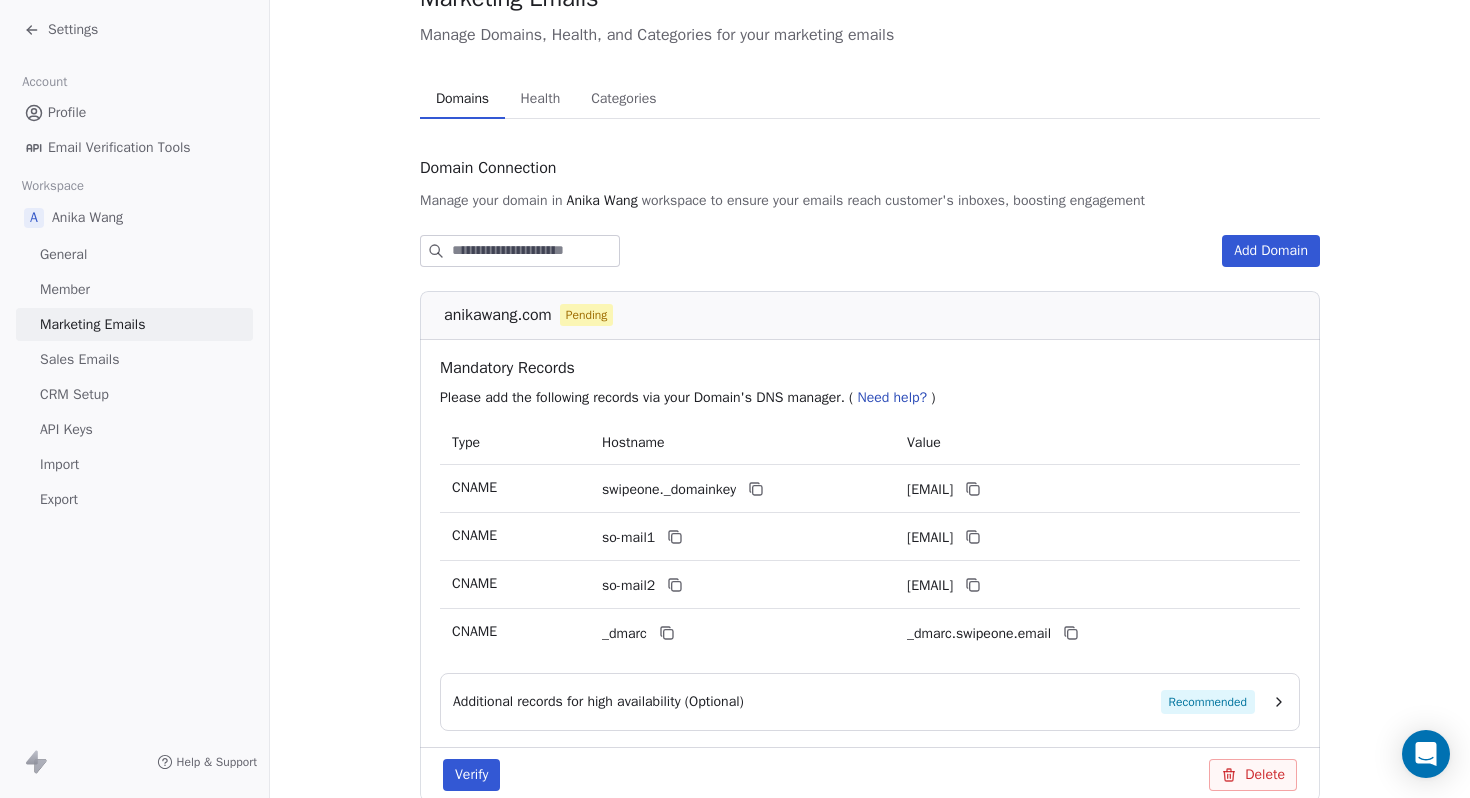scroll, scrollTop: 3, scrollLeft: 0, axis: vertical 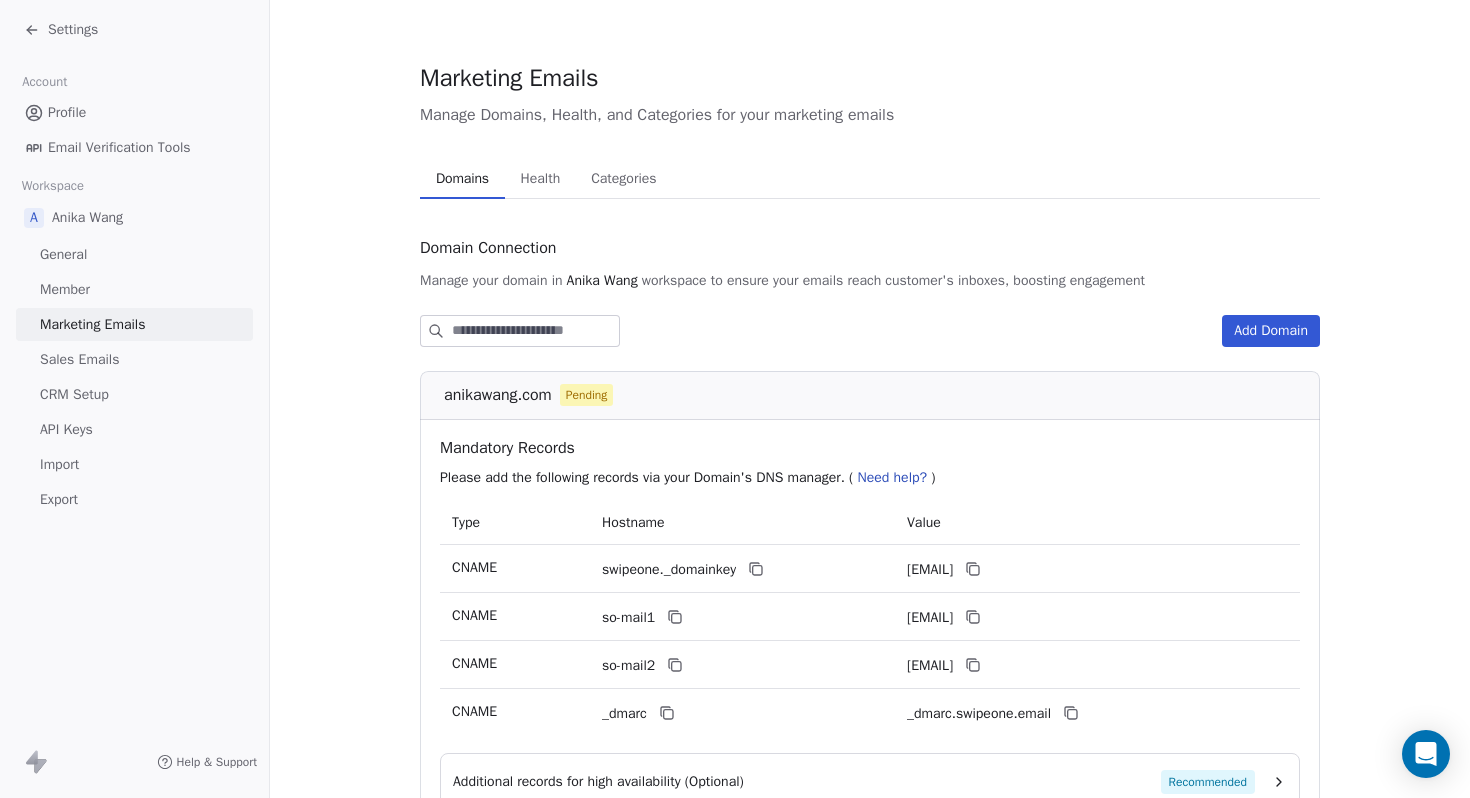 click on "Marketing Emails" at bounding box center [92, 324] 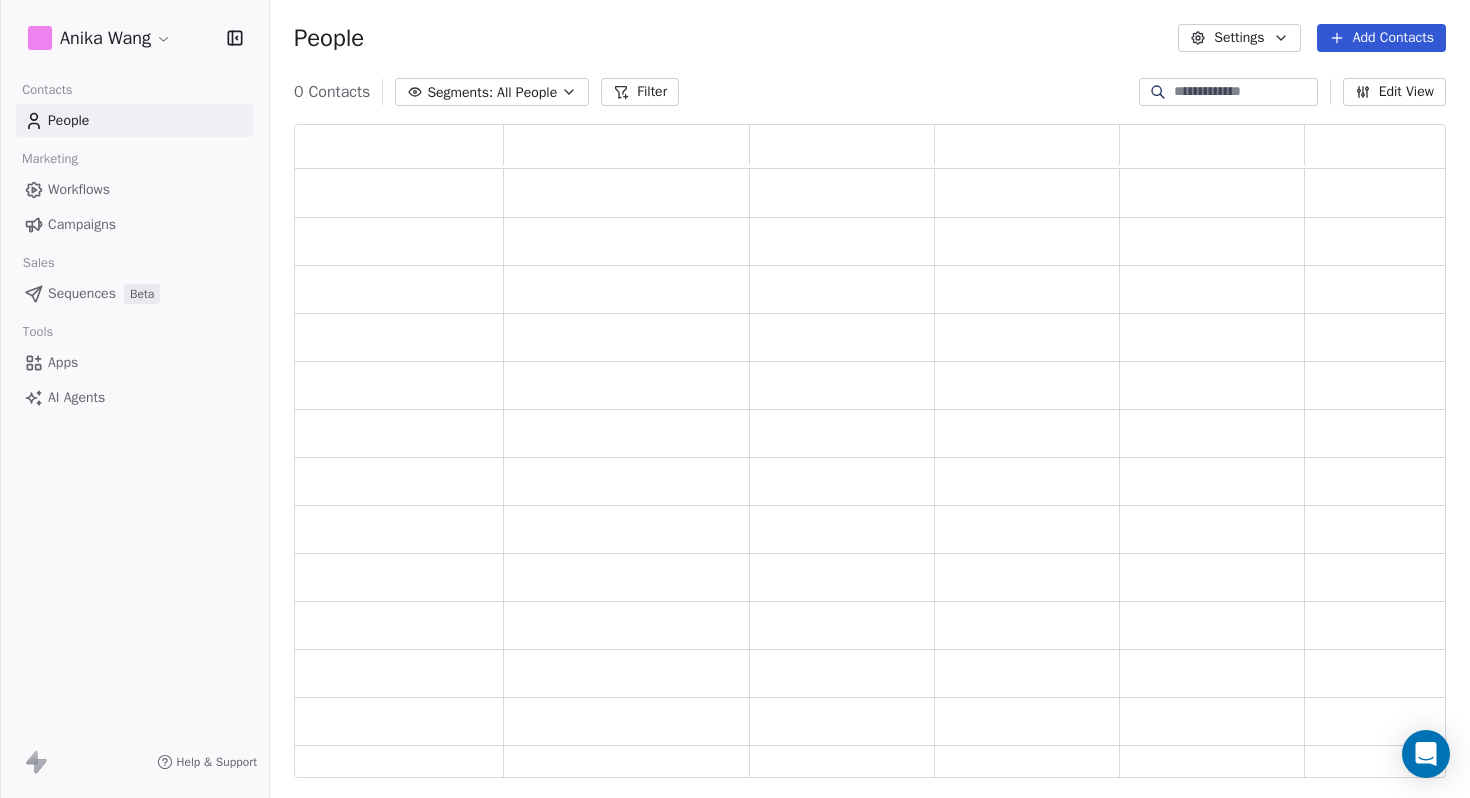 scroll, scrollTop: 16, scrollLeft: 16, axis: both 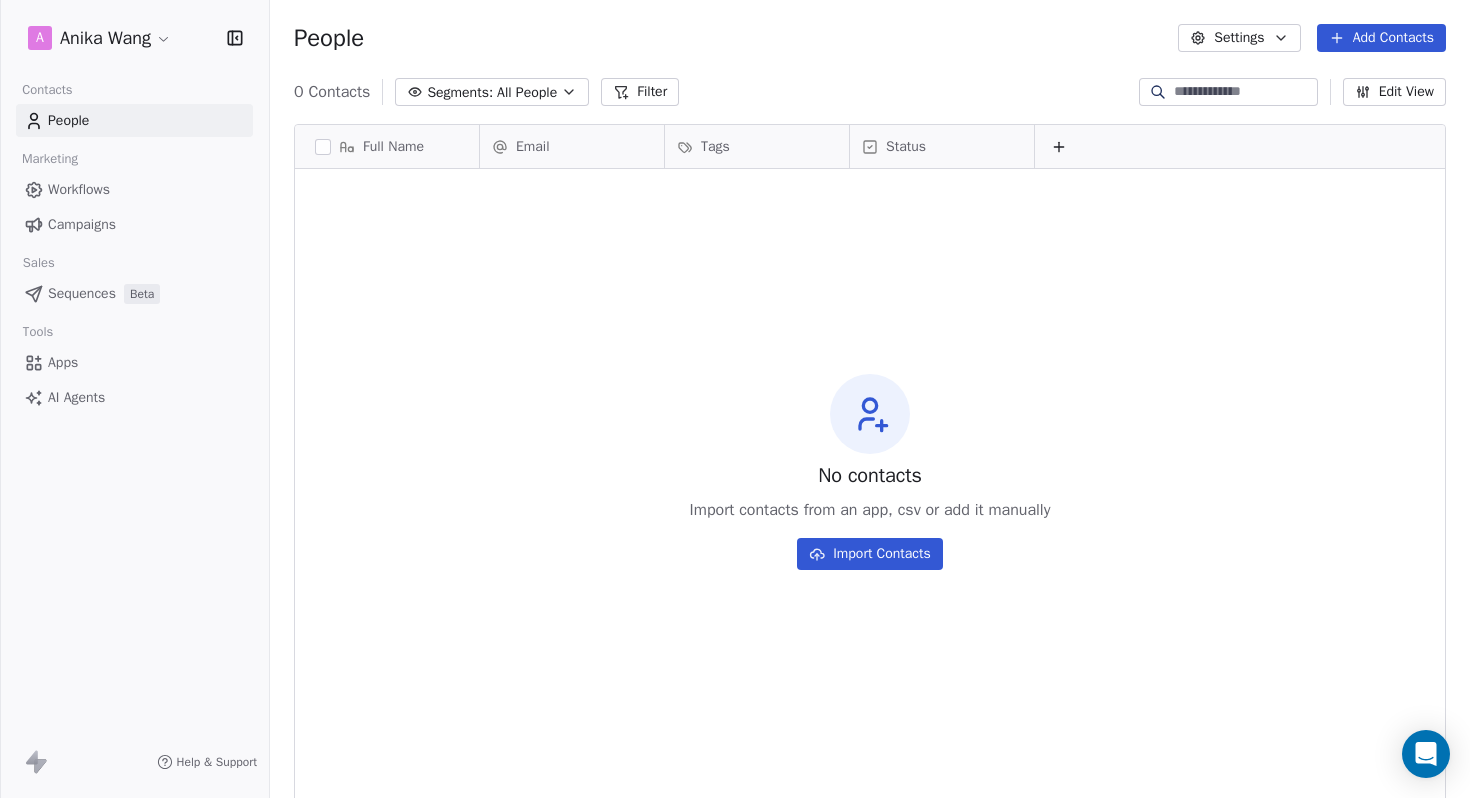 click on "Workflows" at bounding box center (79, 189) 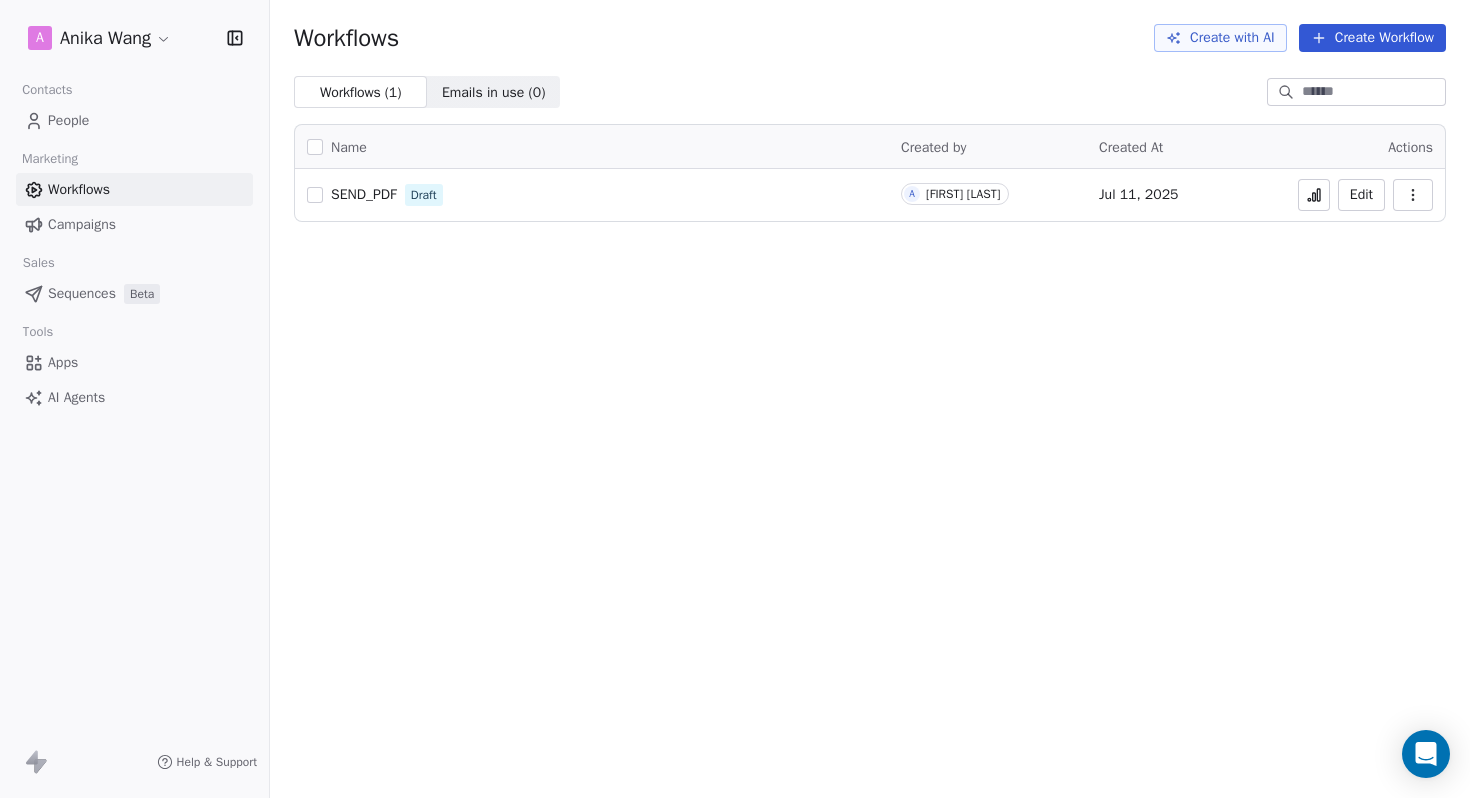 click on "SEND_PDF Draft" at bounding box center (592, 195) 